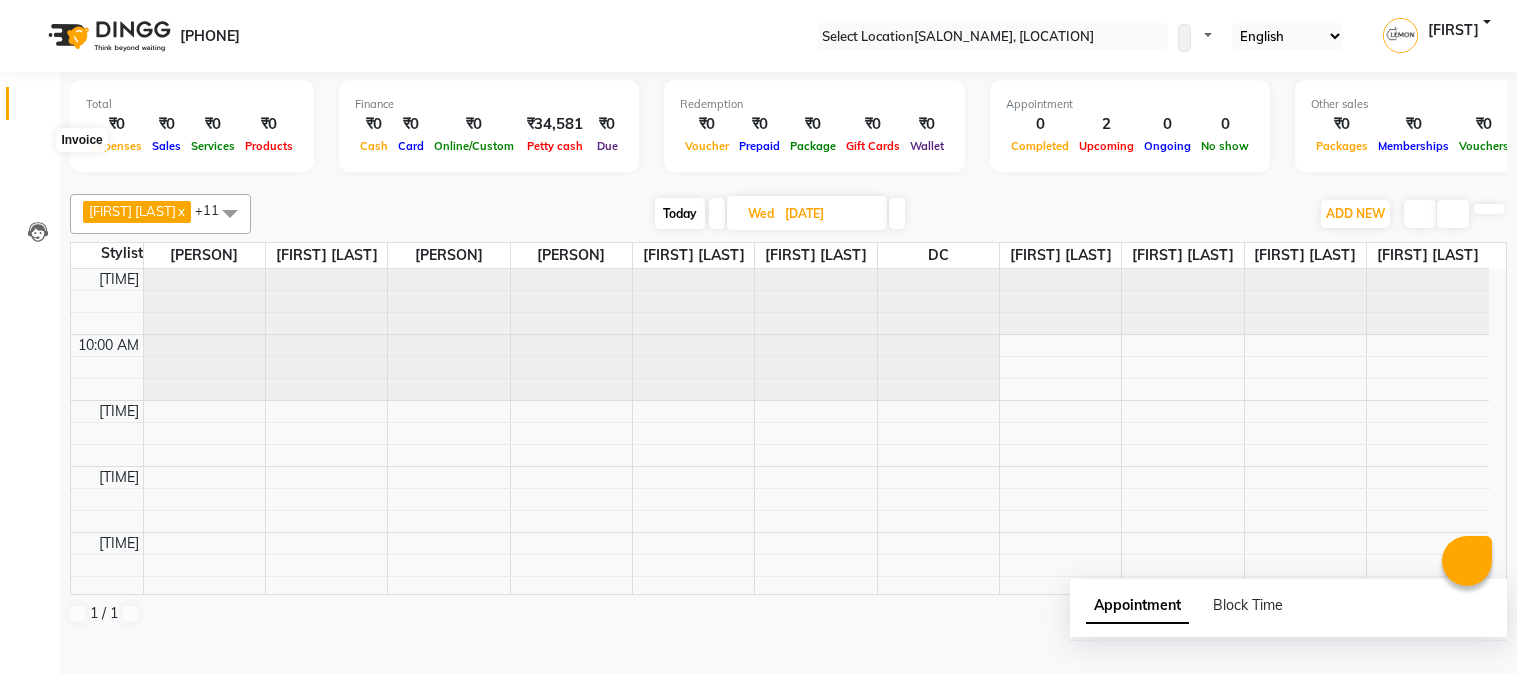 click at bounding box center (37, 151) 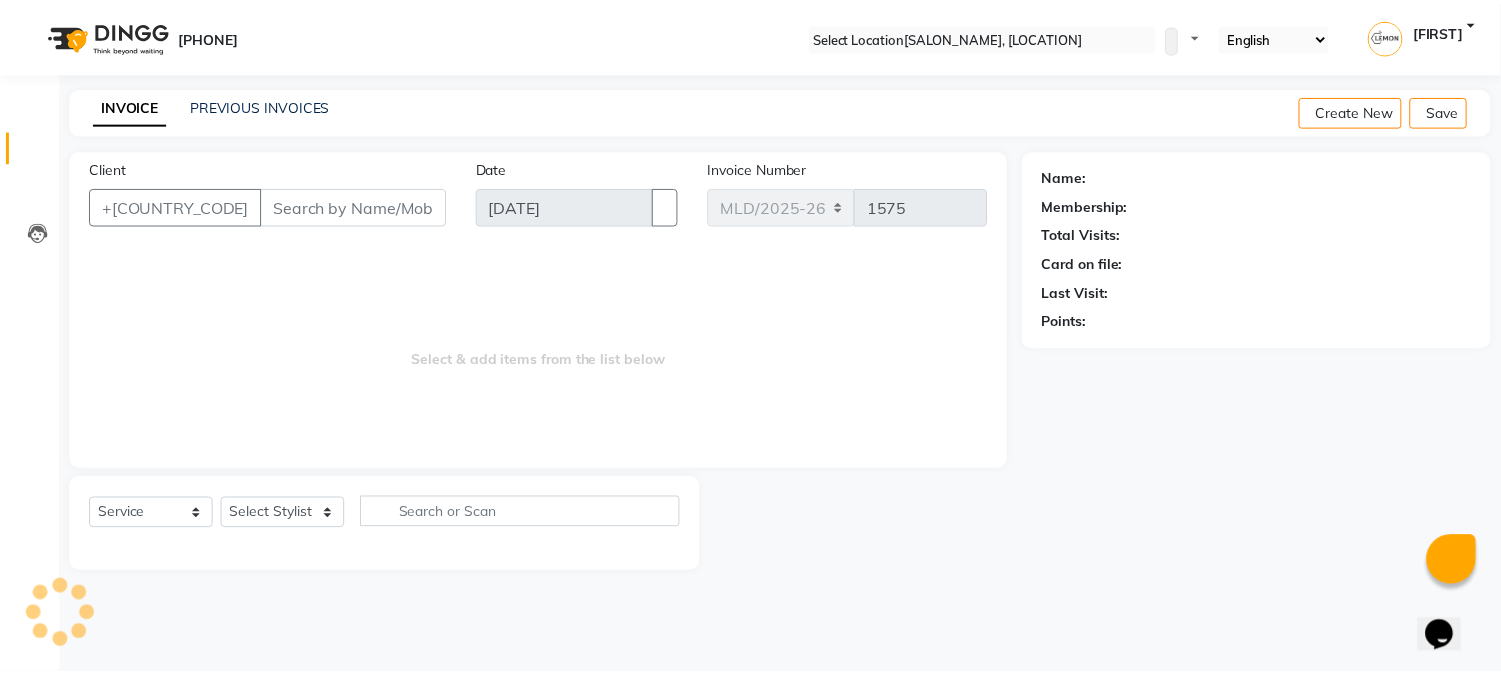 scroll, scrollTop: 0, scrollLeft: 0, axis: both 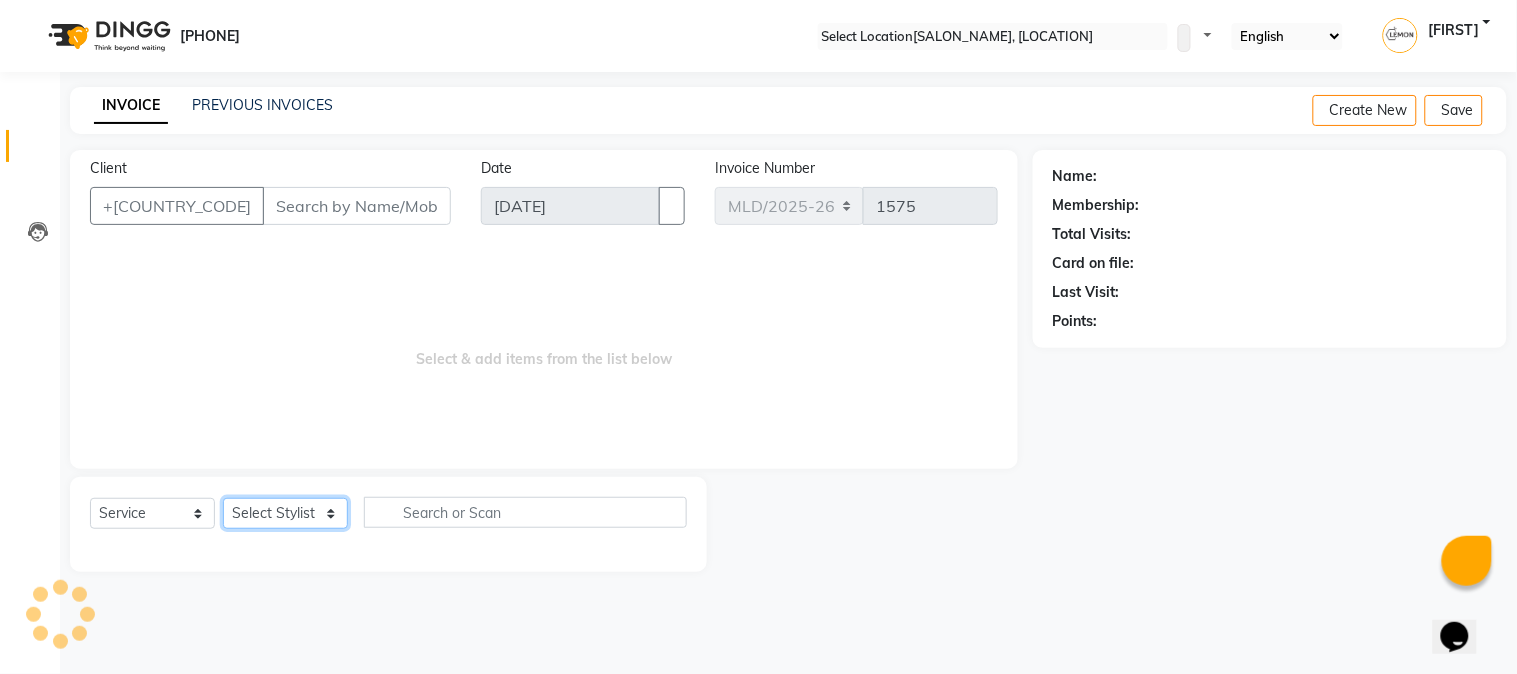 click on "Select Stylist" at bounding box center [285, 513] 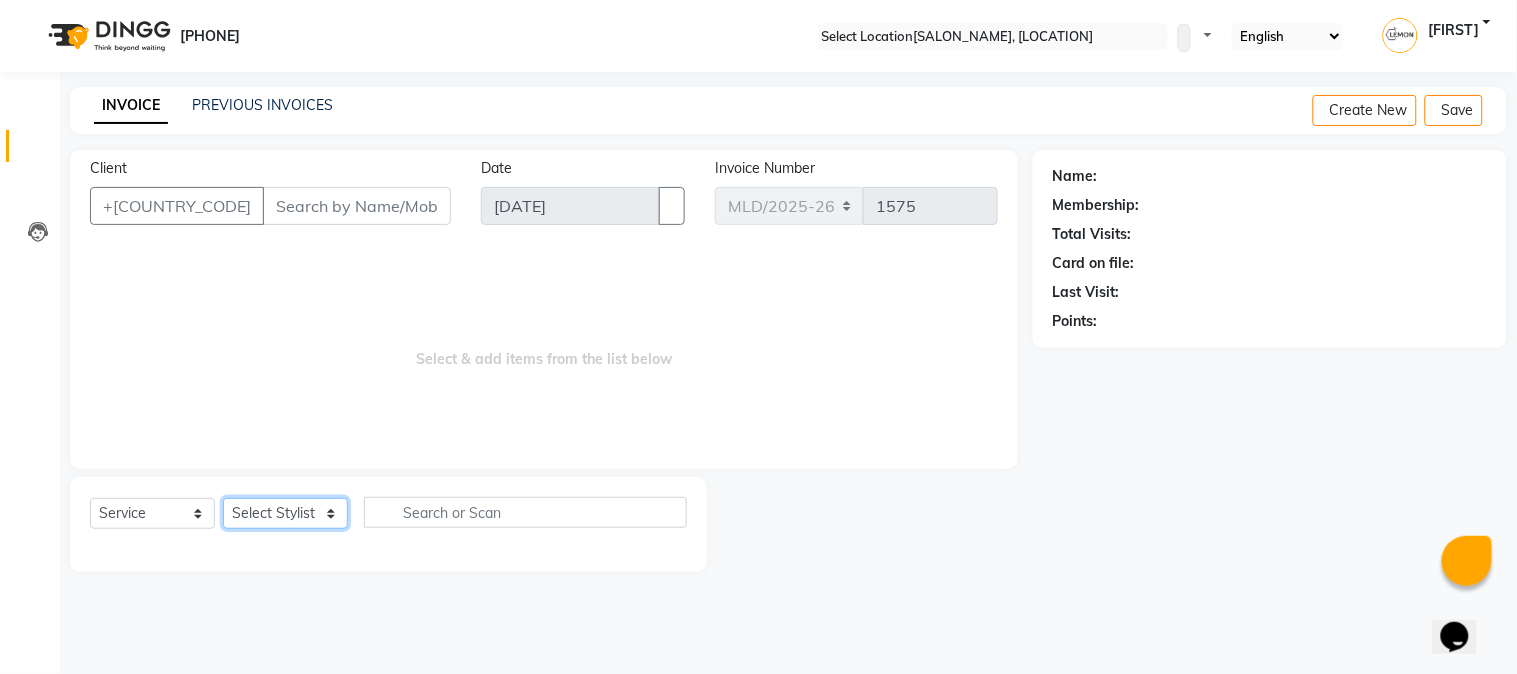 select on "7419" 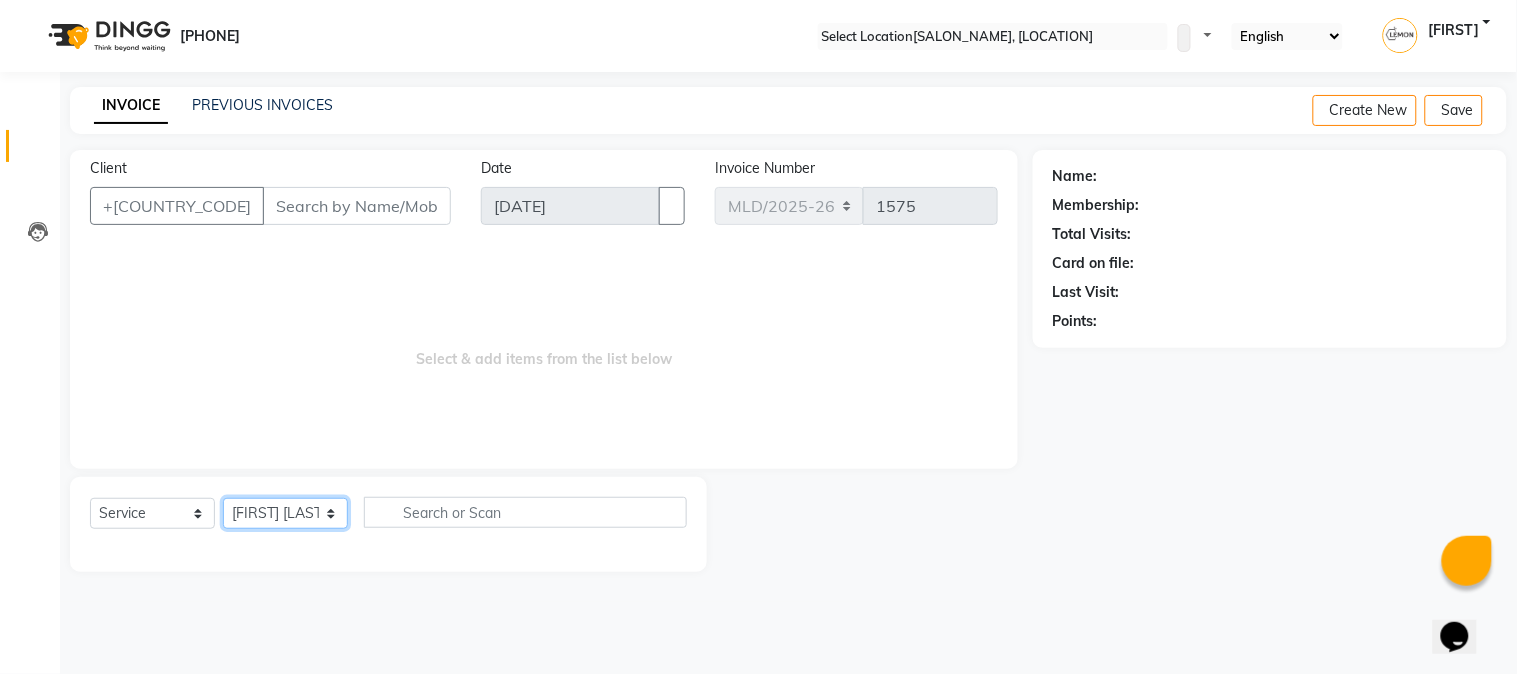 click on "Select Stylist [FIRST] [FIRST] [FIRST] [FIRST] [FIRST] [FIRST] [FIRST] [FIRST] [FIRST] [FIRST] [FIRST] [FIRST] [FIRST] [FIRST] [FIRST] [FIRST] [FIRST]" at bounding box center (285, 513) 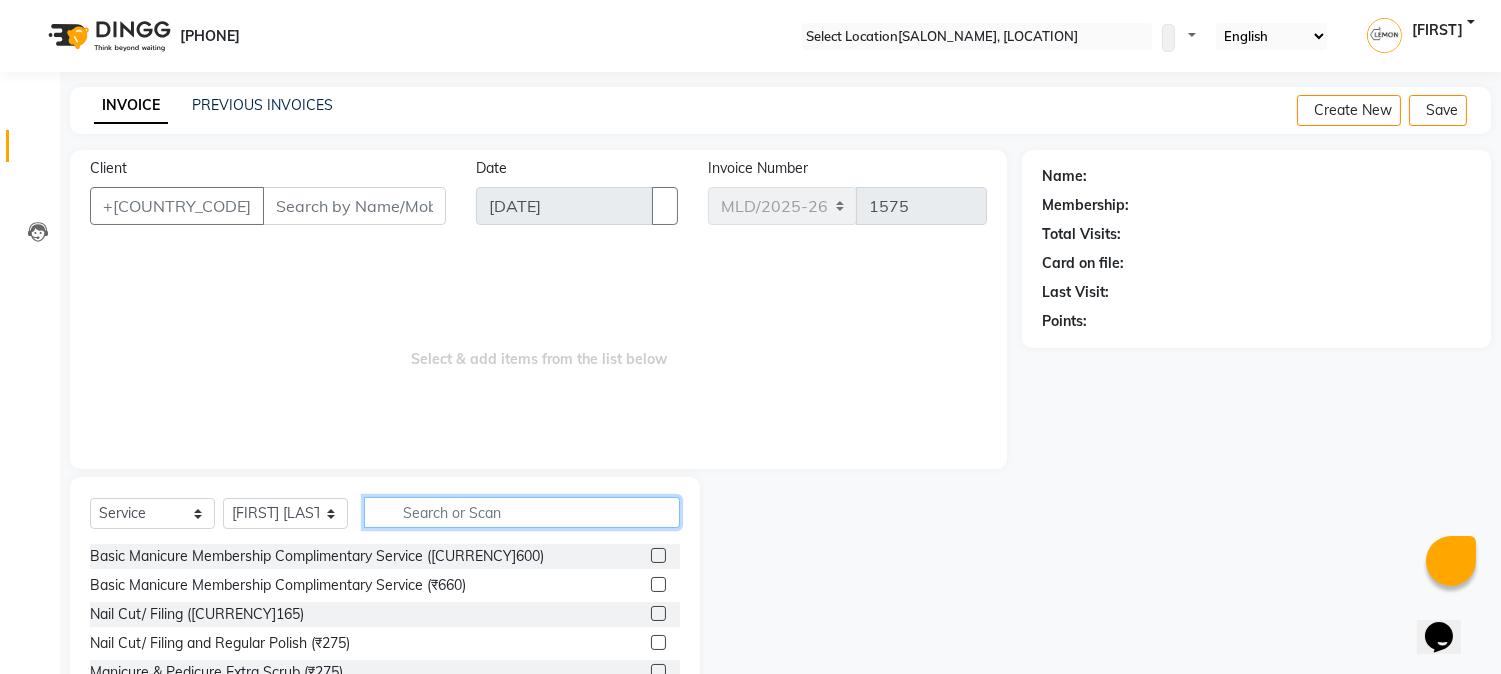 click at bounding box center [522, 512] 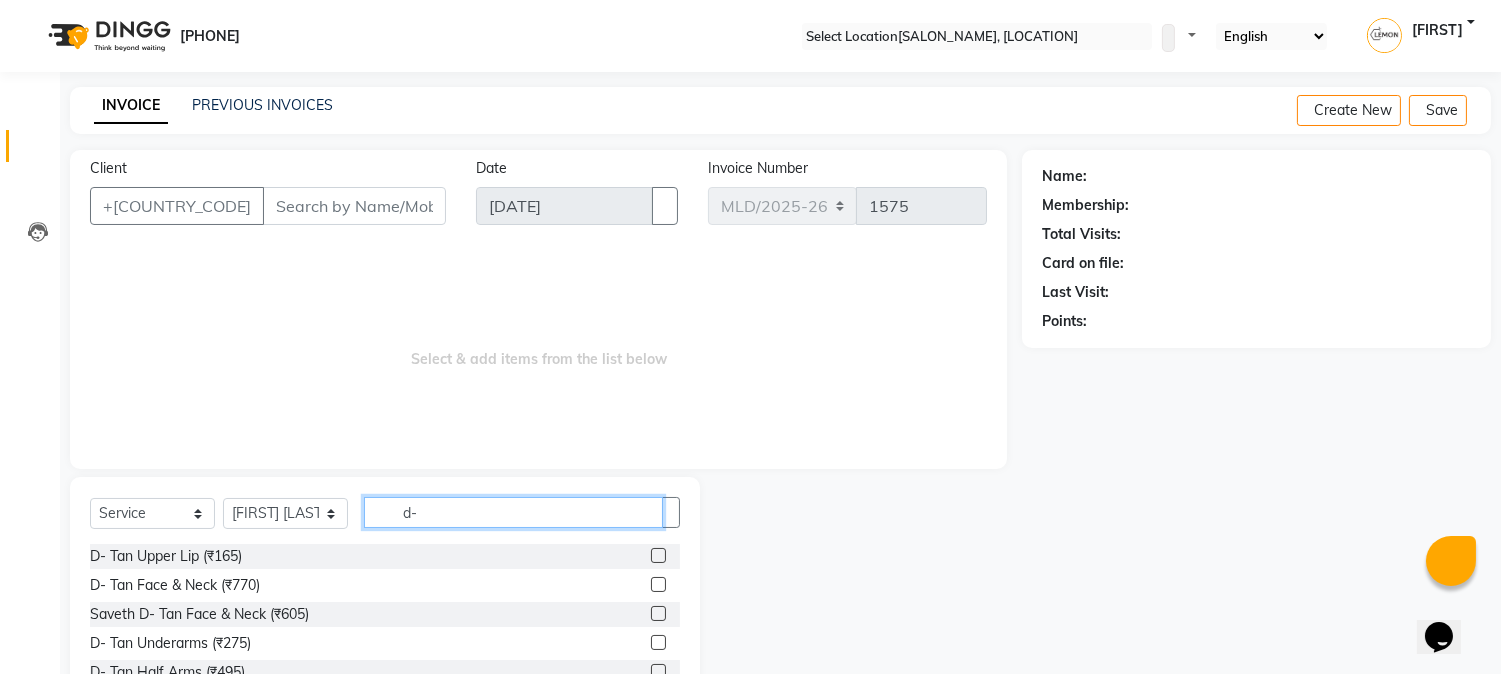 scroll, scrollTop: 126, scrollLeft: 0, axis: vertical 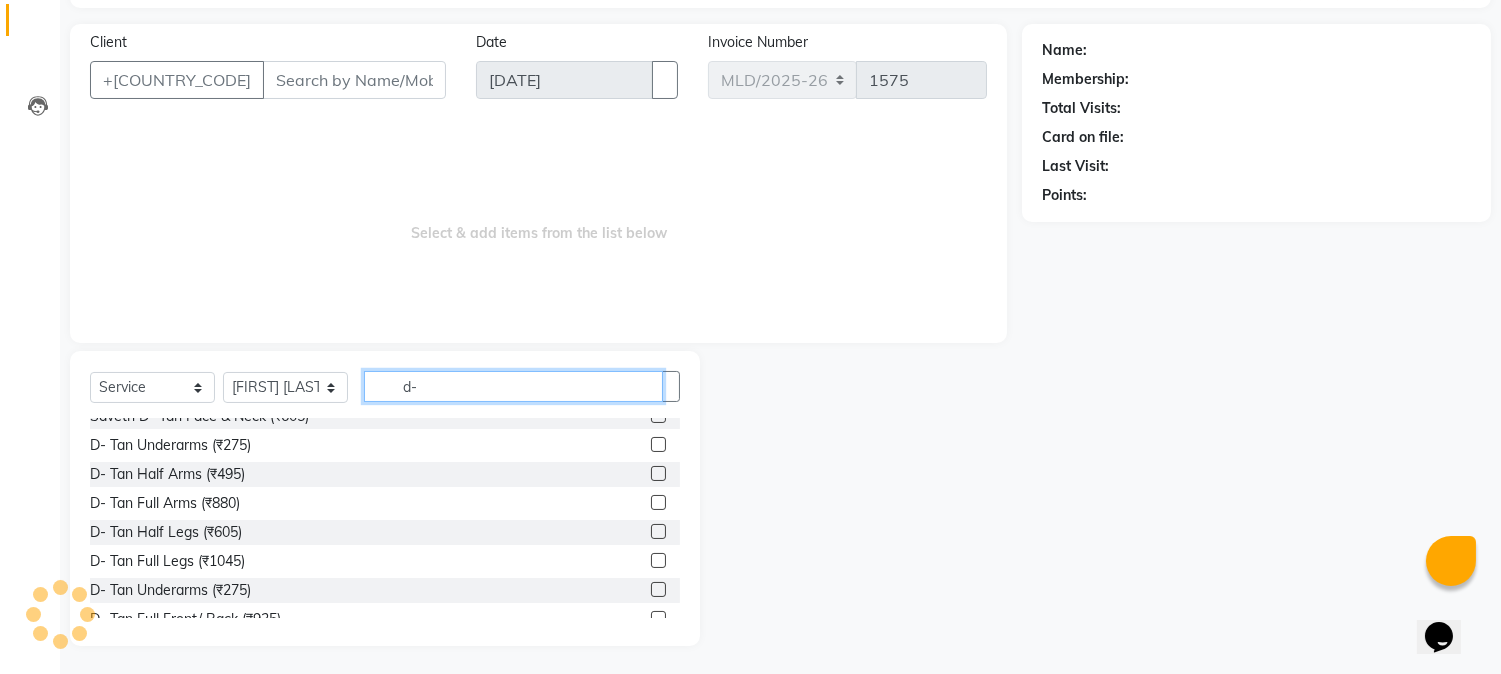 type on "d-" 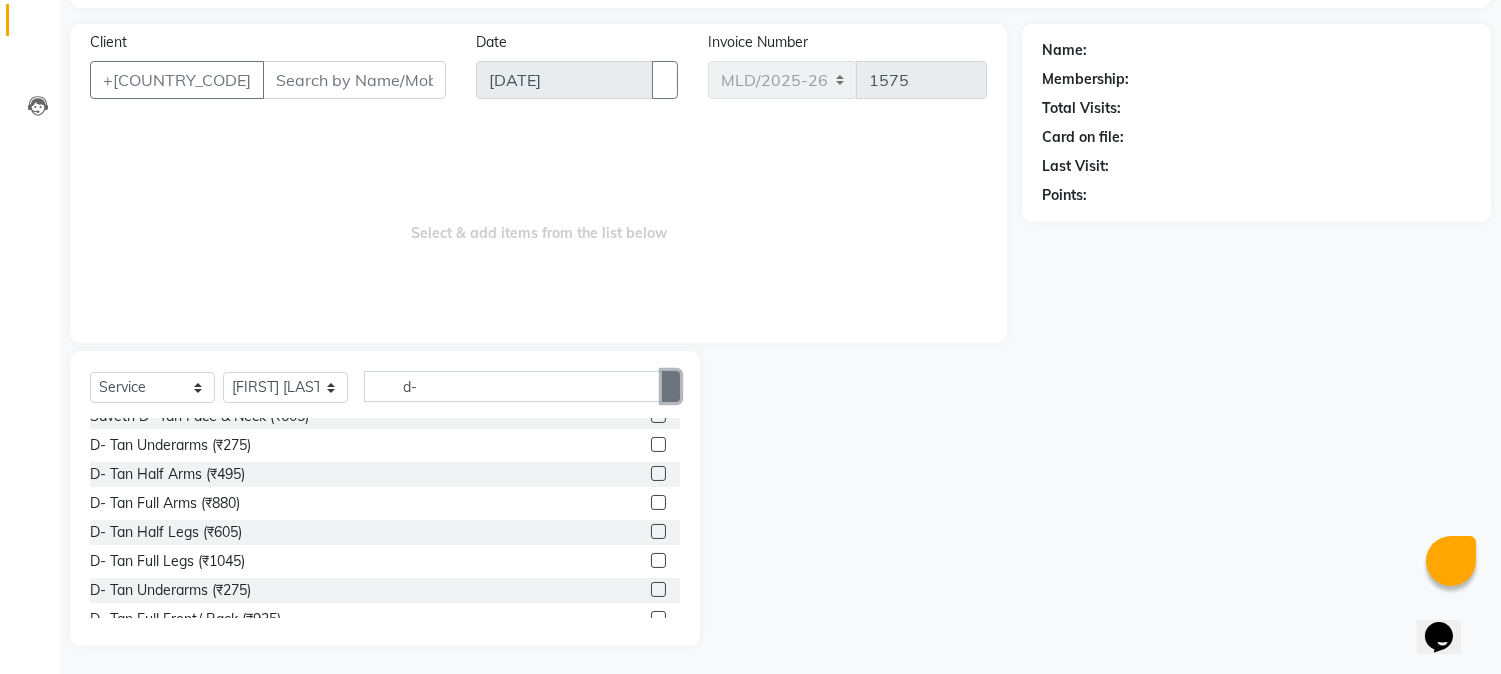 click at bounding box center (671, 387) 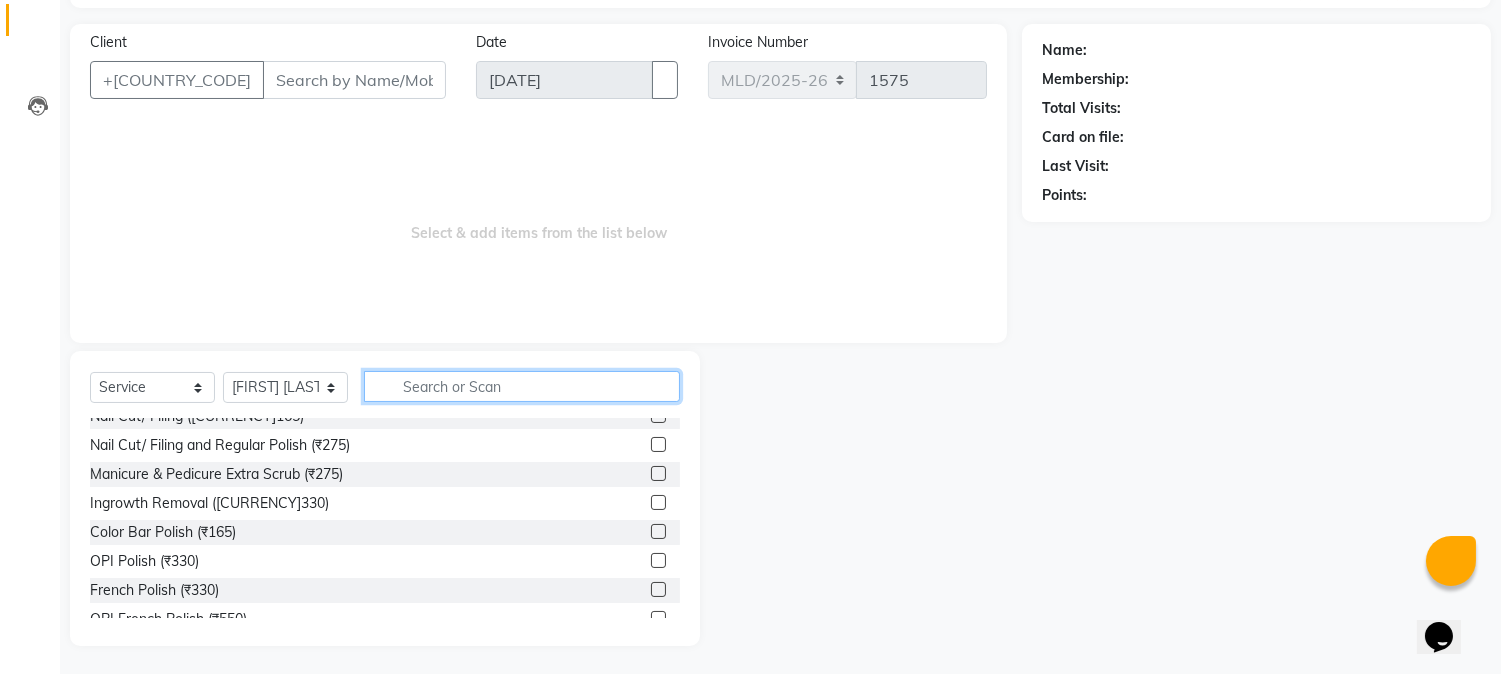 scroll, scrollTop: 0, scrollLeft: 0, axis: both 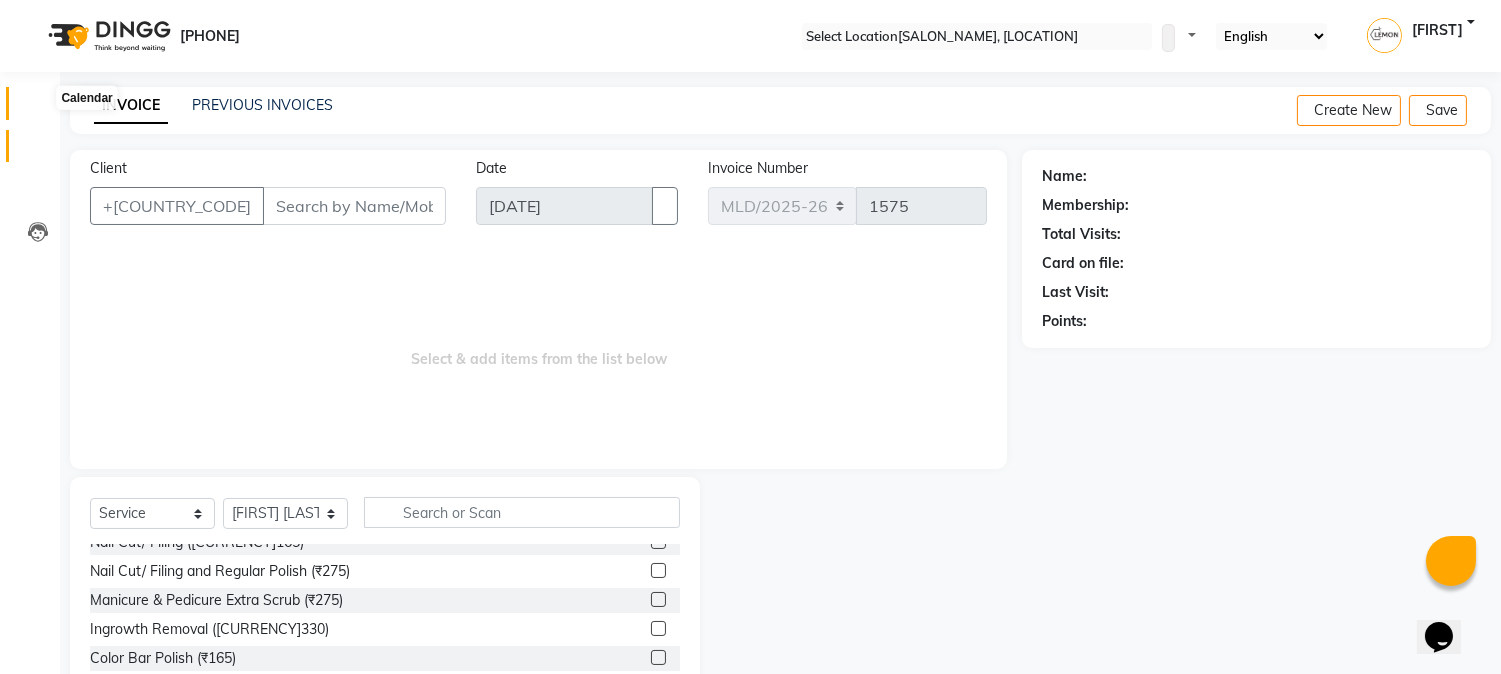 click at bounding box center [37, 108] 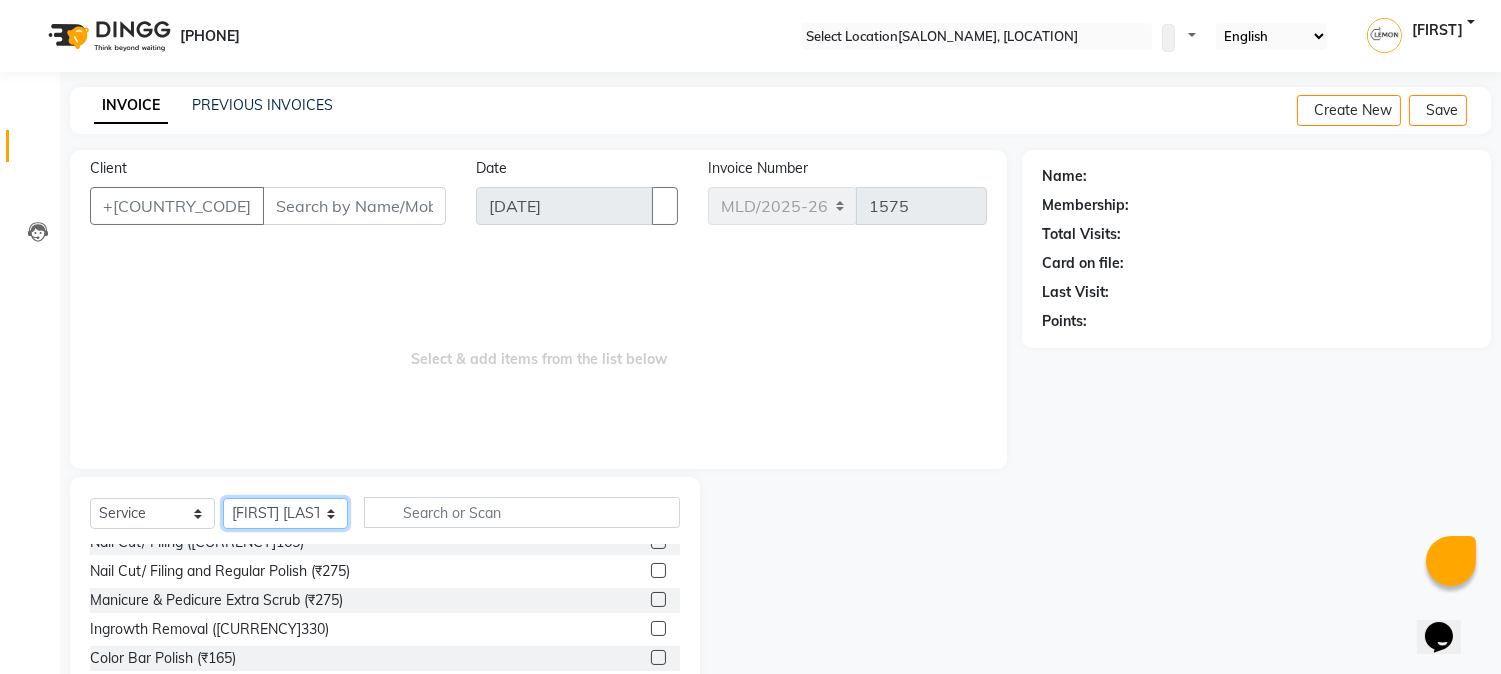 click on "Select Stylist [FIRST] [FIRST] [FIRST] [FIRST] [FIRST] [FIRST] [FIRST] [FIRST] [FIRST] [FIRST] [FIRST] [FIRST] [FIRST] [FIRST] [FIRST] [FIRST] [FIRST]" at bounding box center [285, 513] 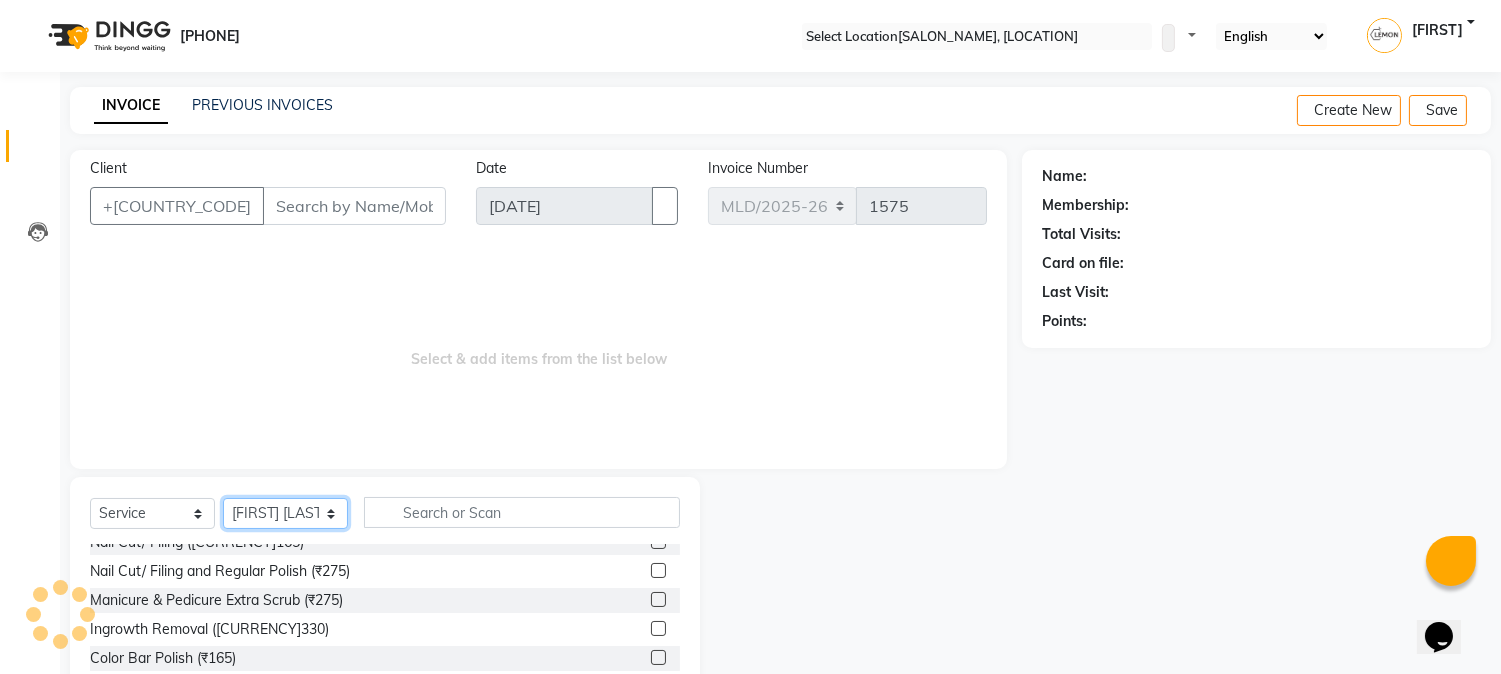 select on "7892" 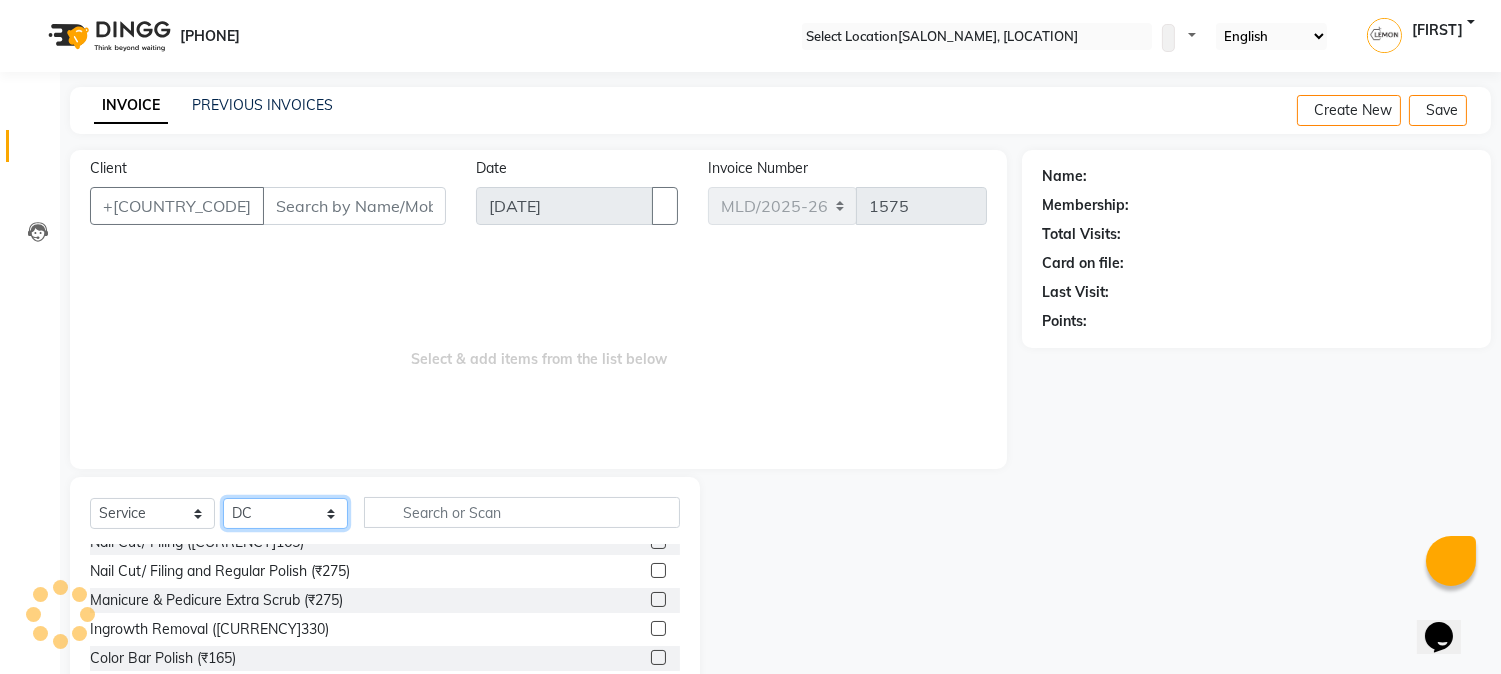 click on "Select Stylist [FIRST] [FIRST] [FIRST] [FIRST] [FIRST] [FIRST] [FIRST] [FIRST] [FIRST] [FIRST] [FIRST] [FIRST] [FIRST] [FIRST] [FIRST] [FIRST] [FIRST]" at bounding box center [285, 513] 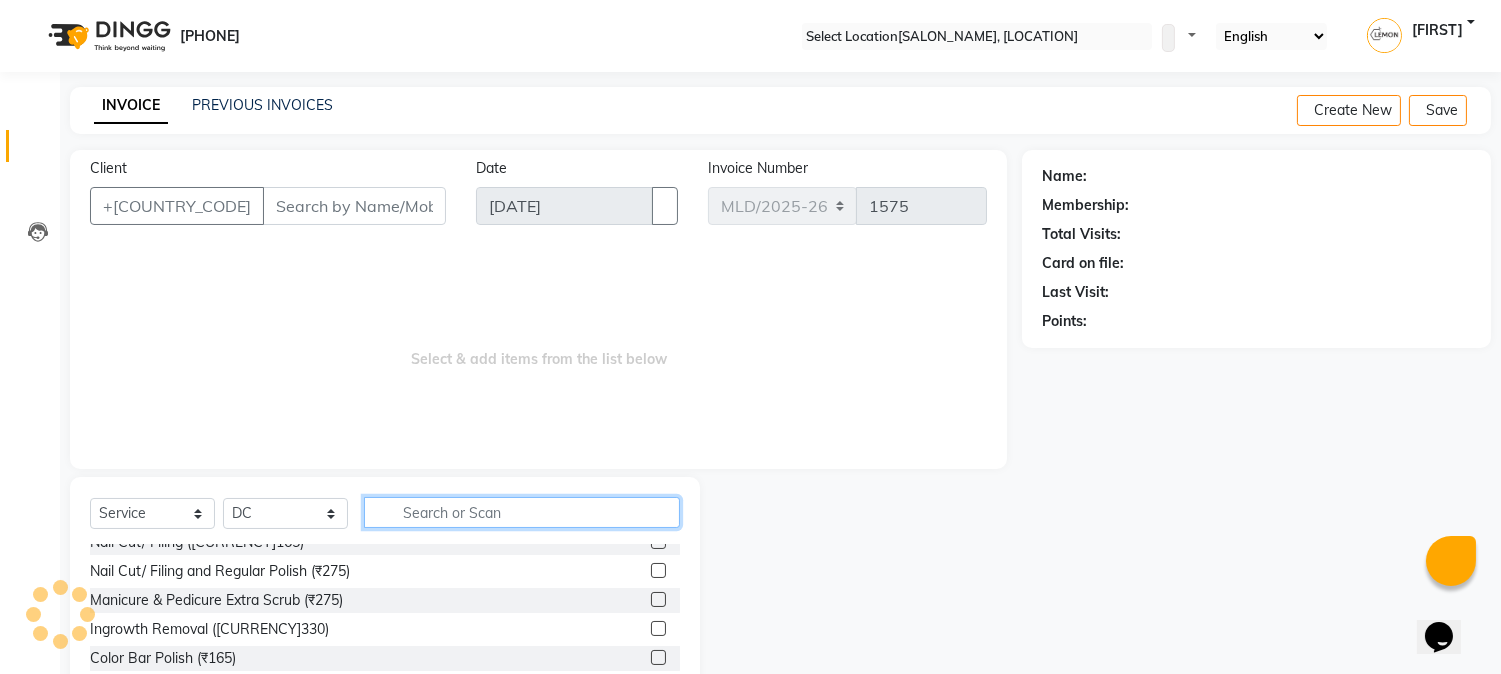 click at bounding box center (522, 512) 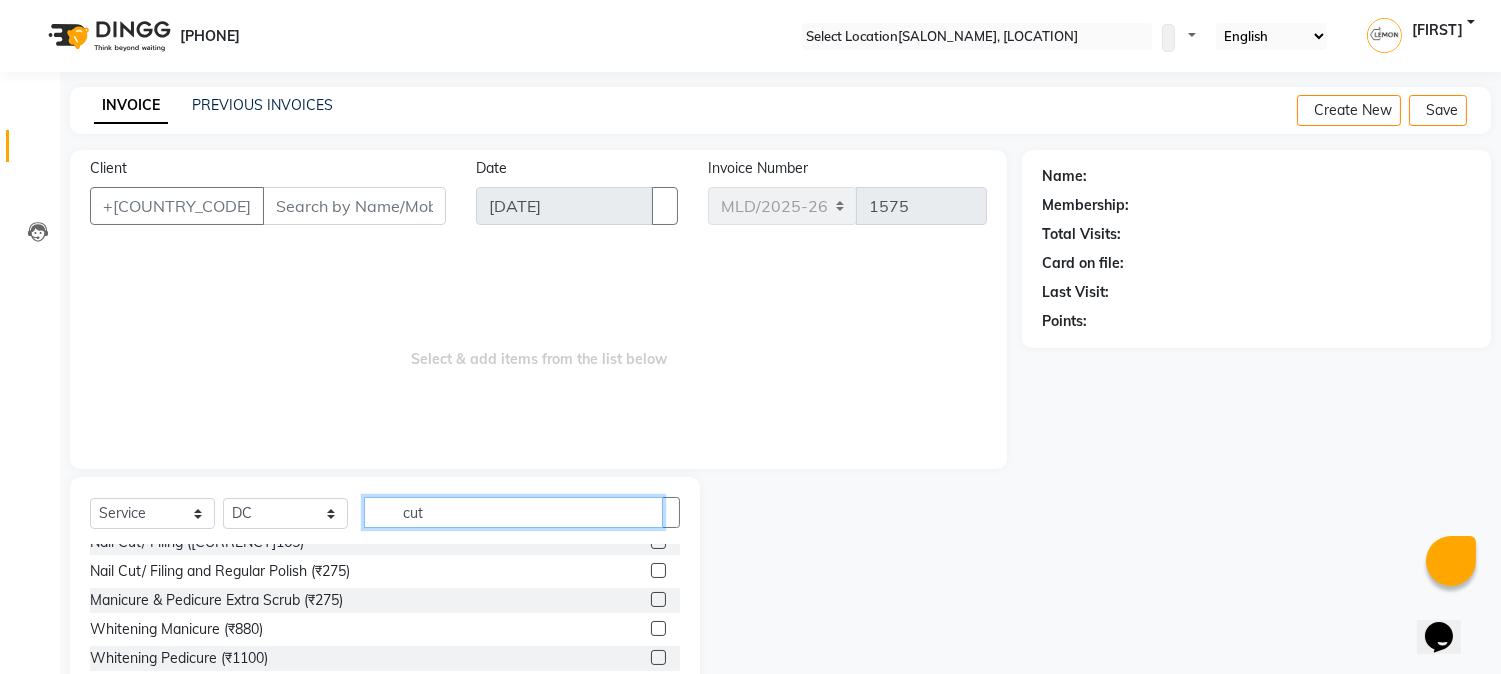 scroll, scrollTop: 14, scrollLeft: 0, axis: vertical 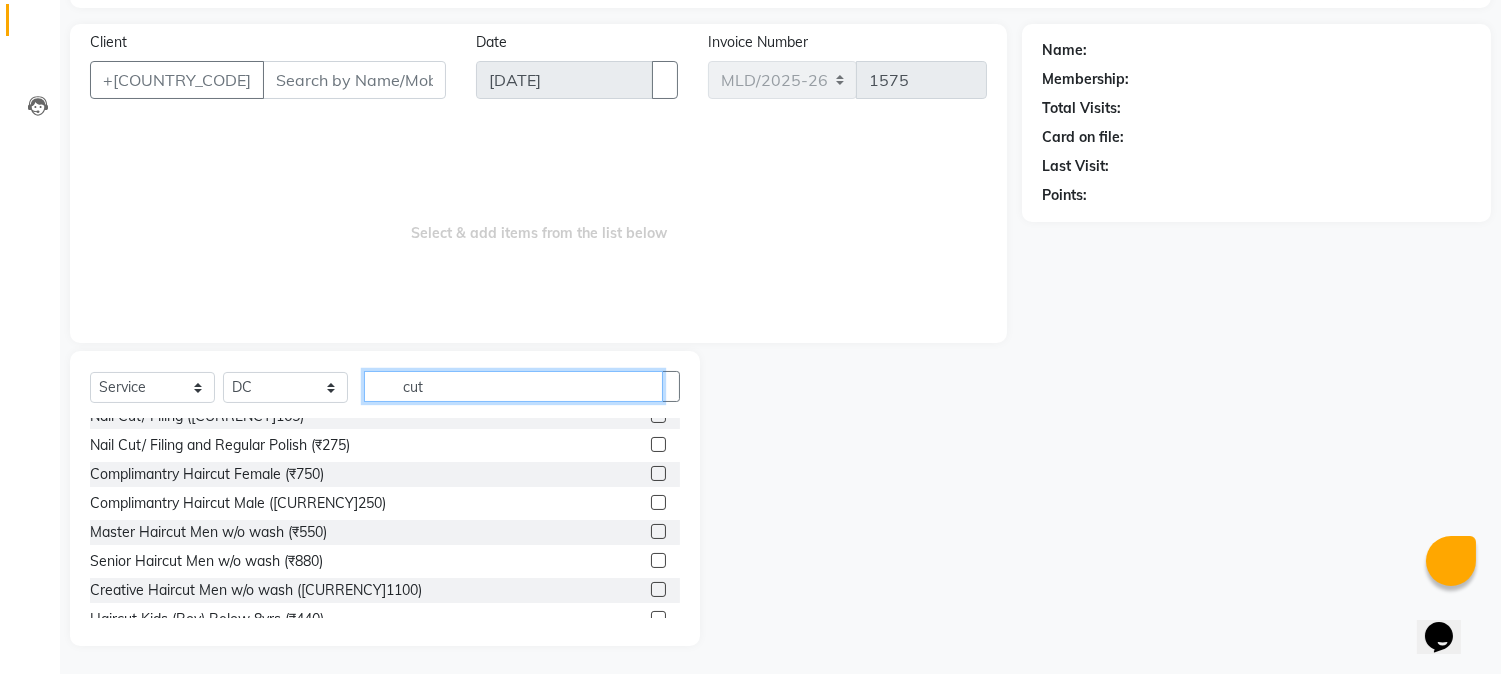 type on "cut" 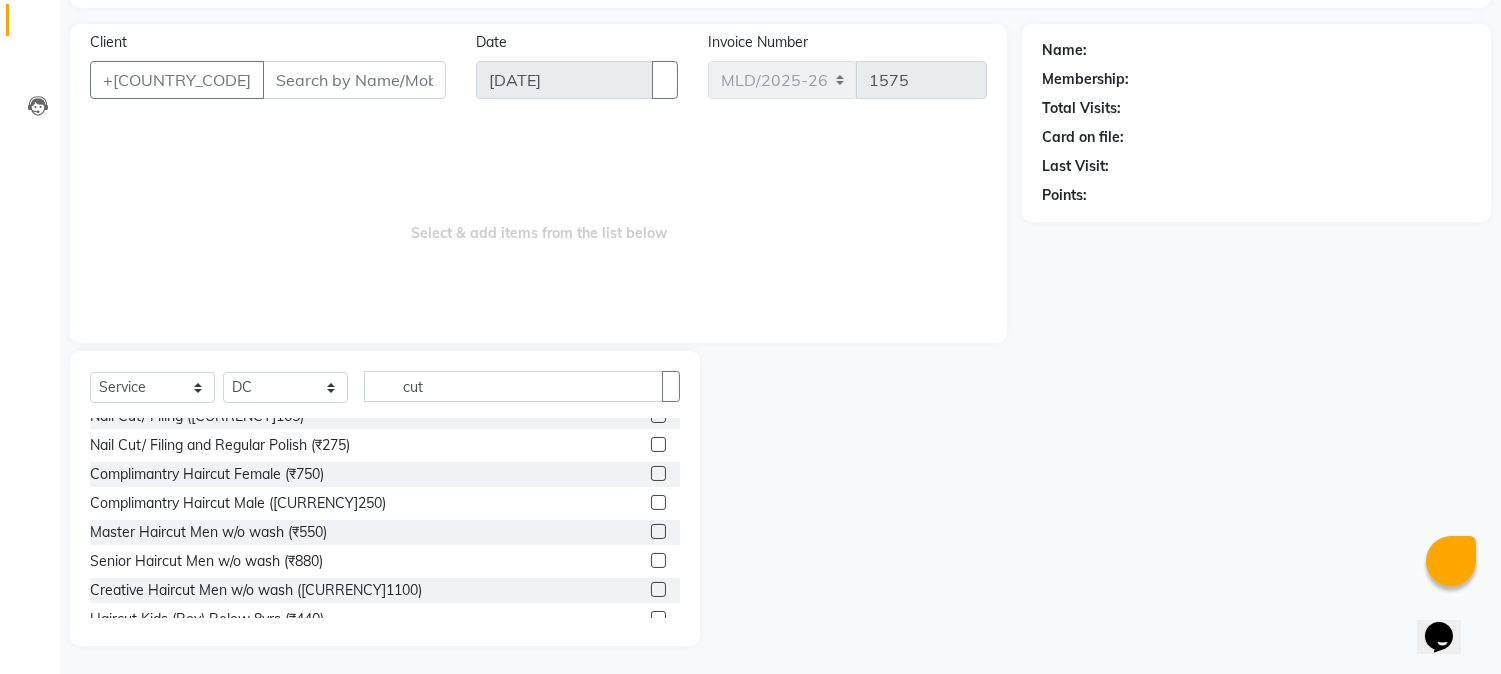 click at bounding box center (658, 560) 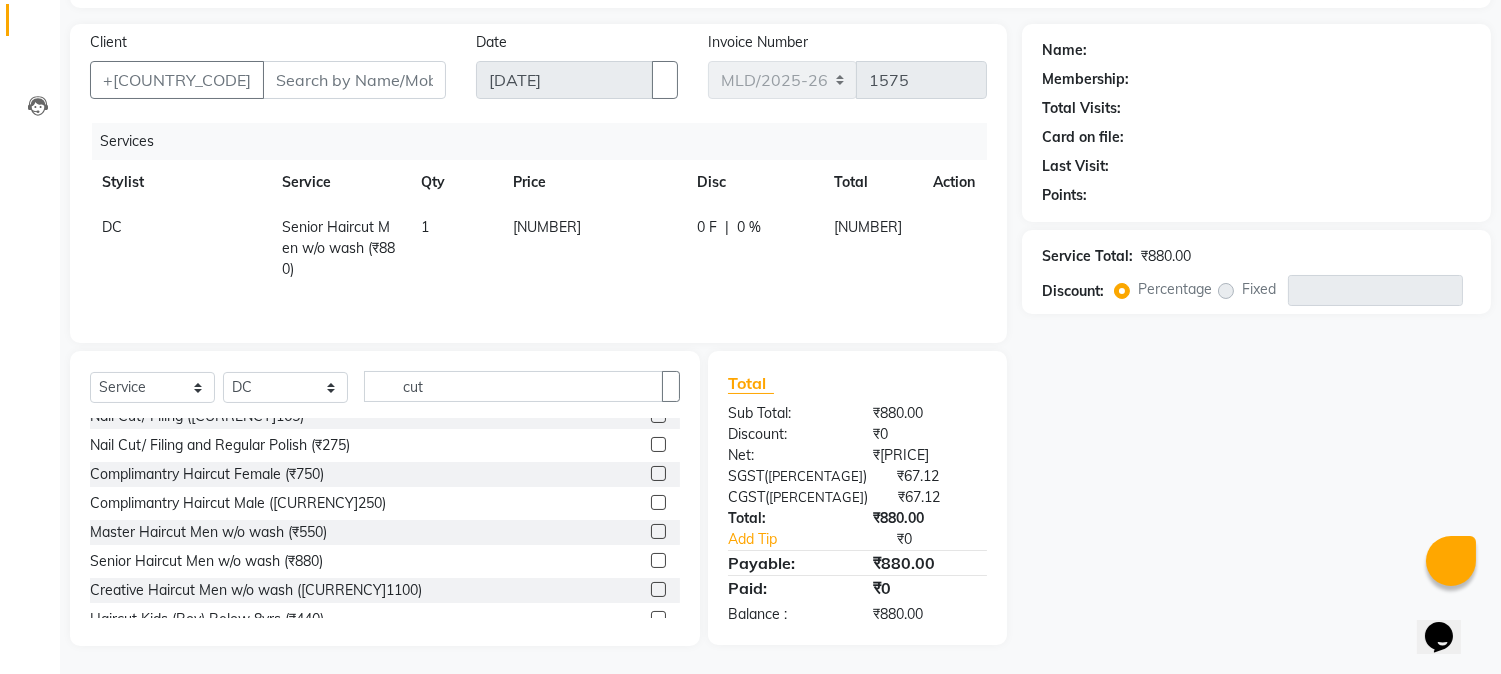 scroll, scrollTop: 0, scrollLeft: 0, axis: both 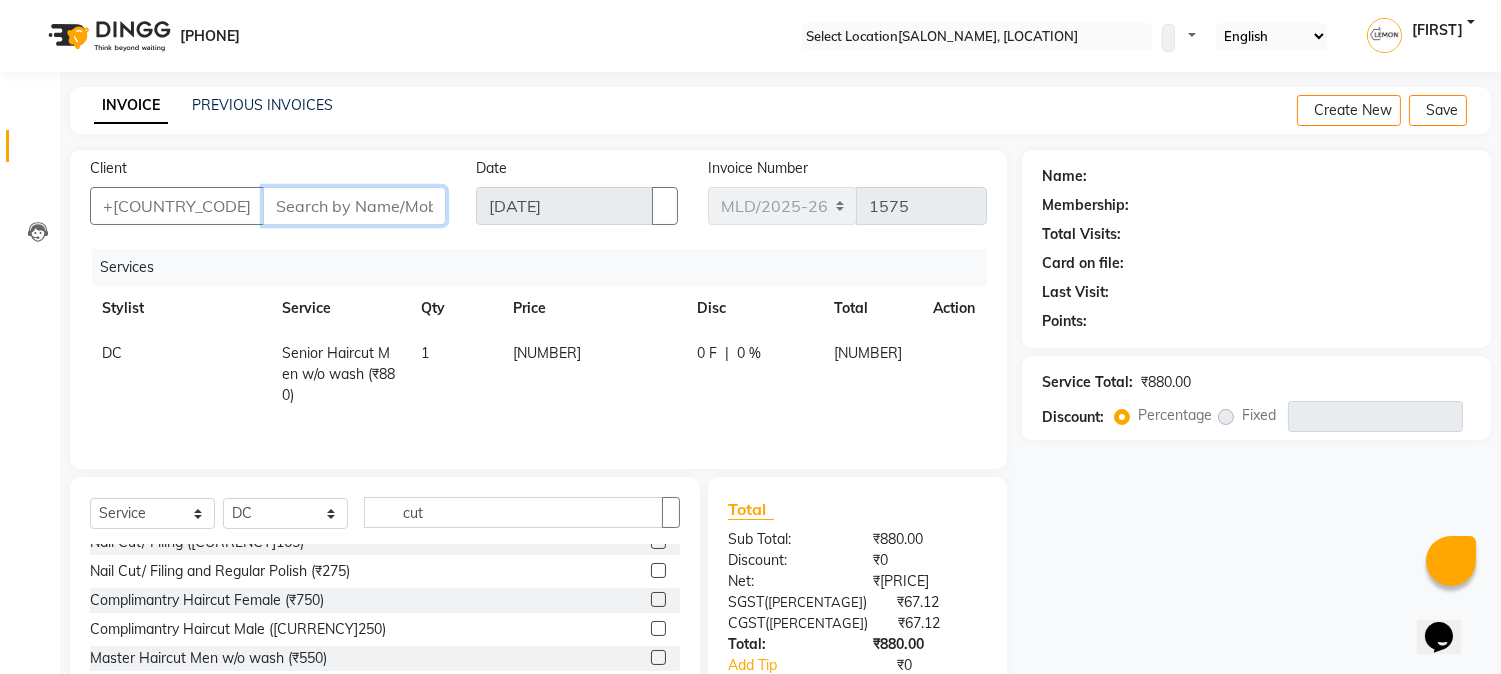click on "Client" at bounding box center [354, 206] 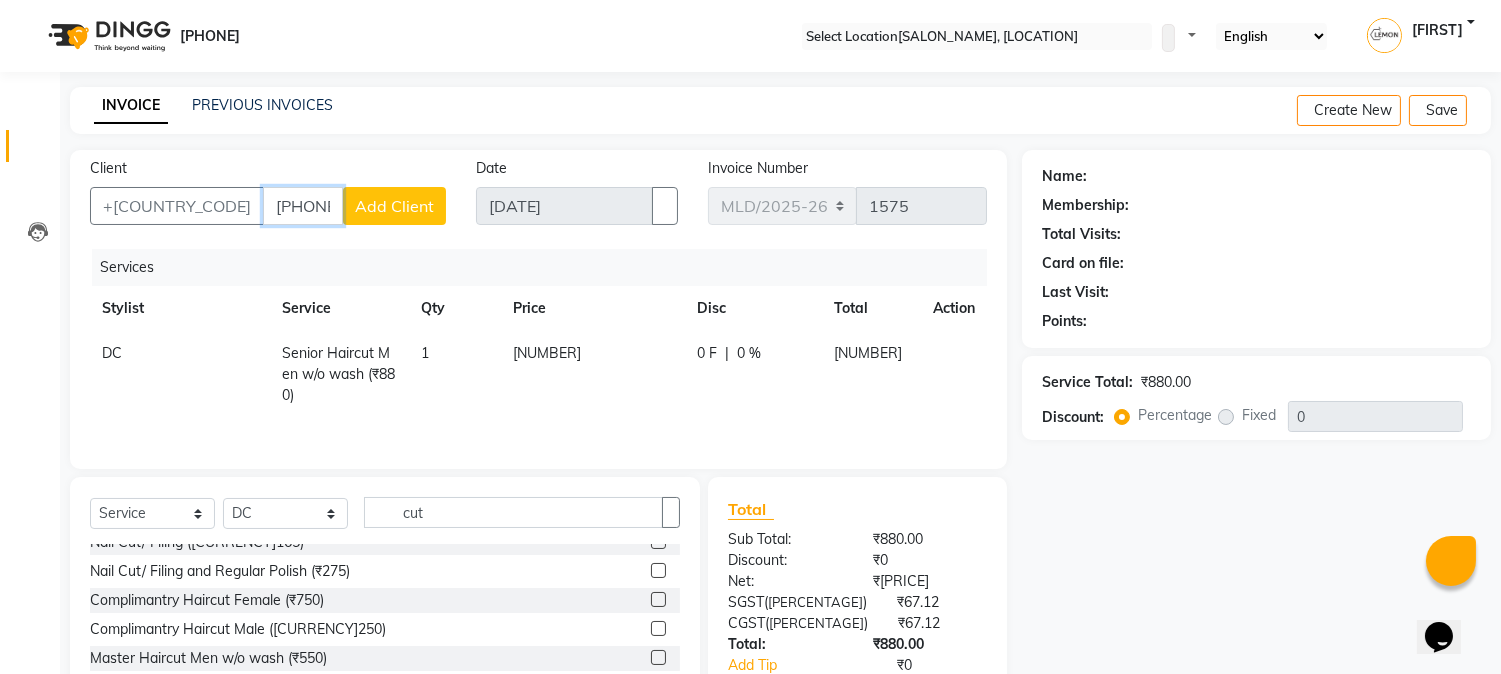 click on "[PHONE]" at bounding box center [303, 206] 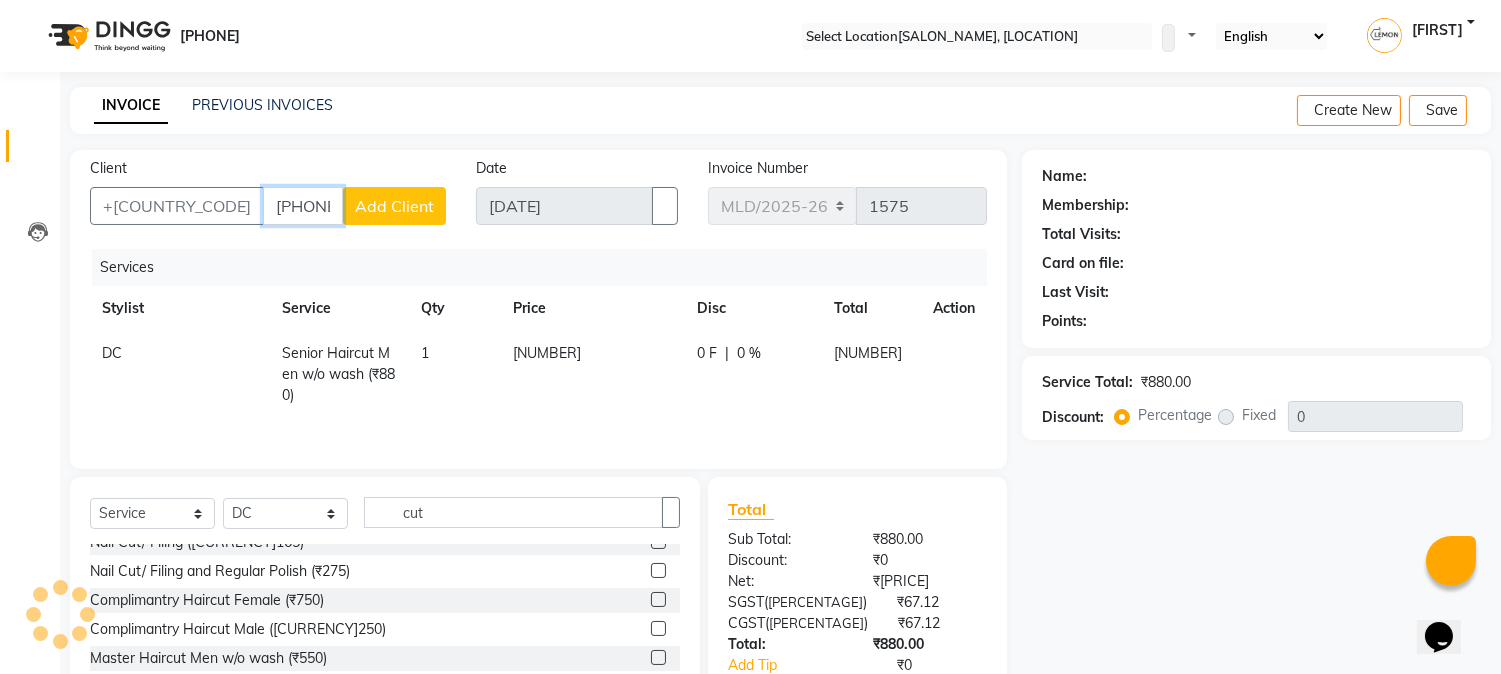 type on "[PHONE]" 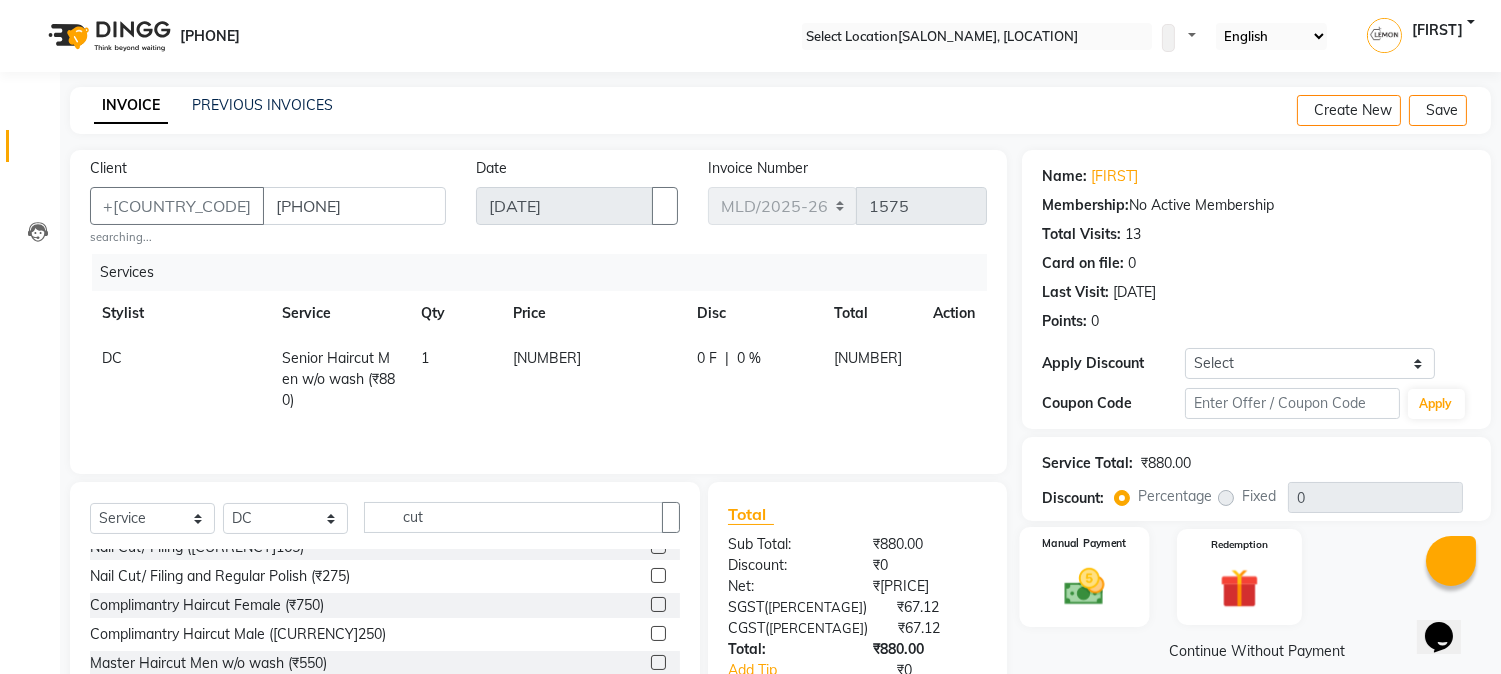 scroll, scrollTop: 135, scrollLeft: 0, axis: vertical 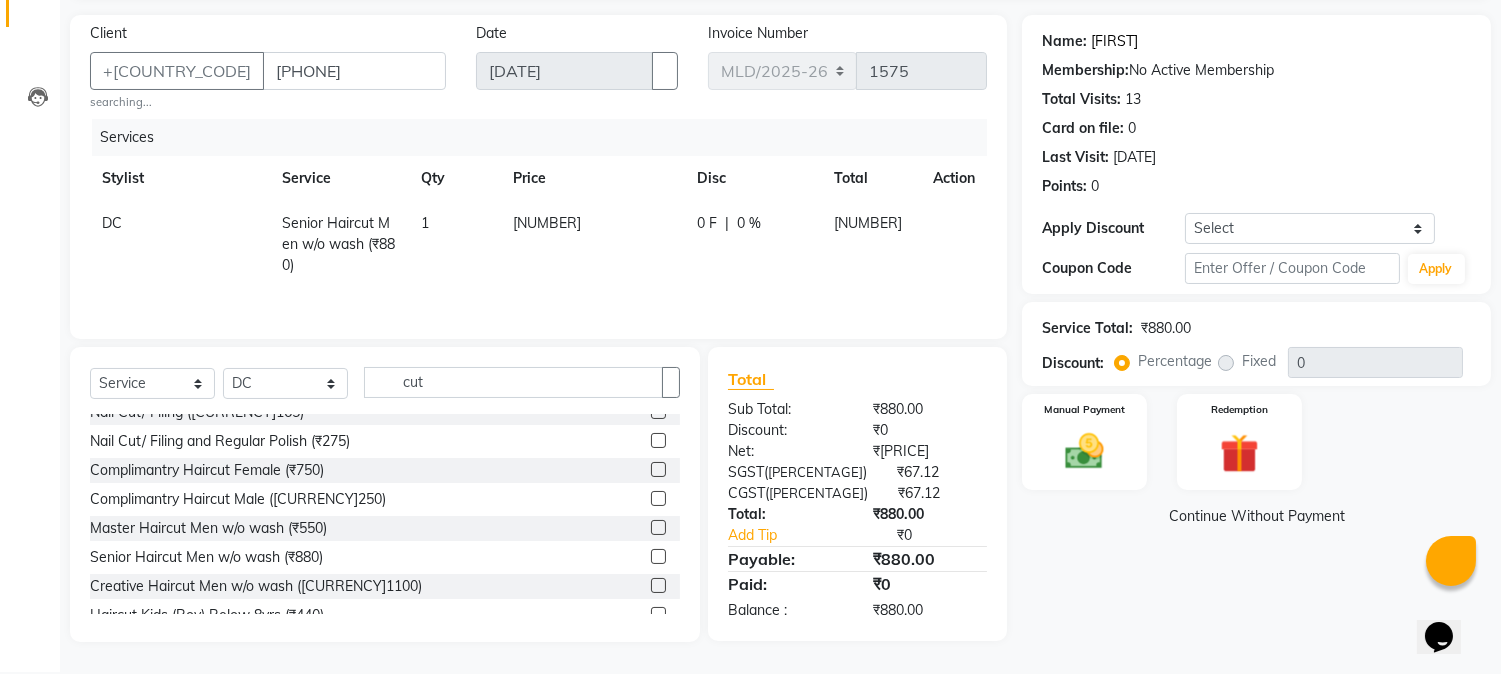 click on "[FIRST]" at bounding box center [1114, 41] 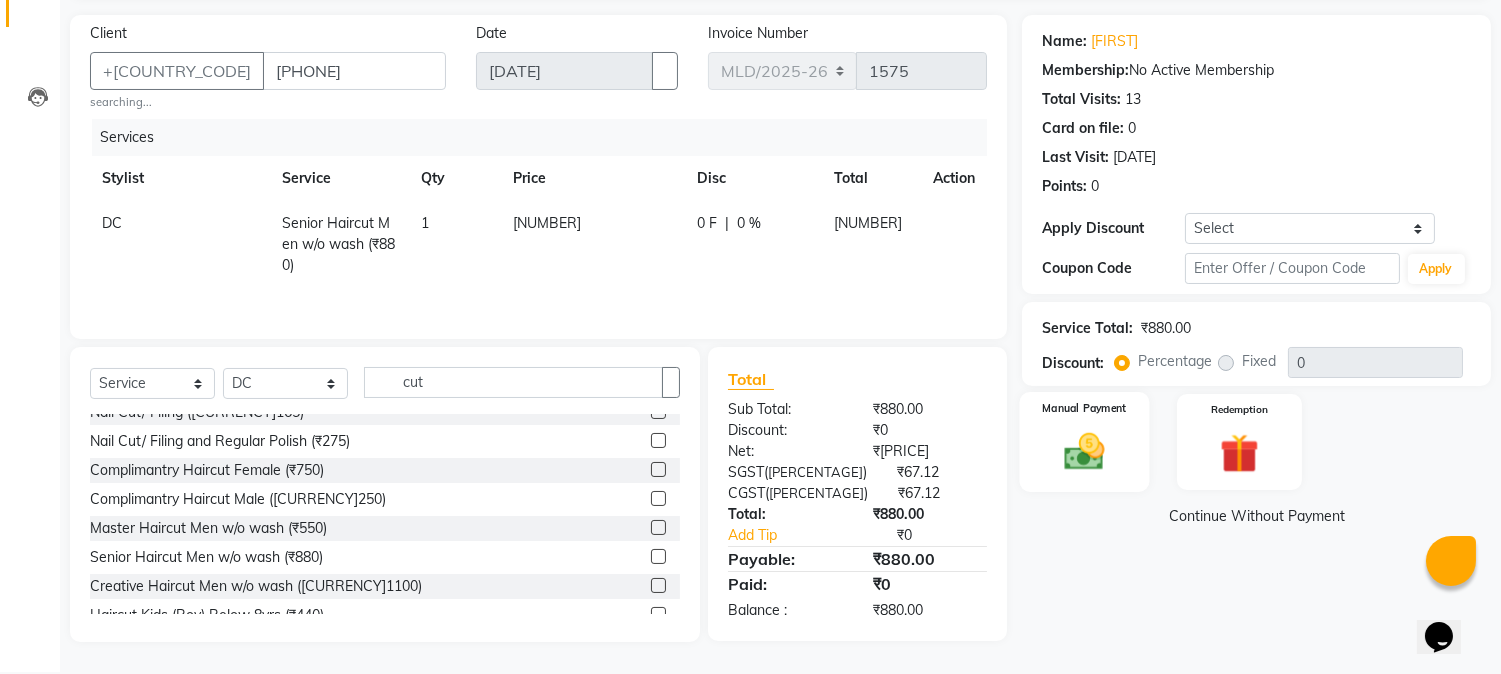 click on "Manual Payment" at bounding box center [1085, 441] 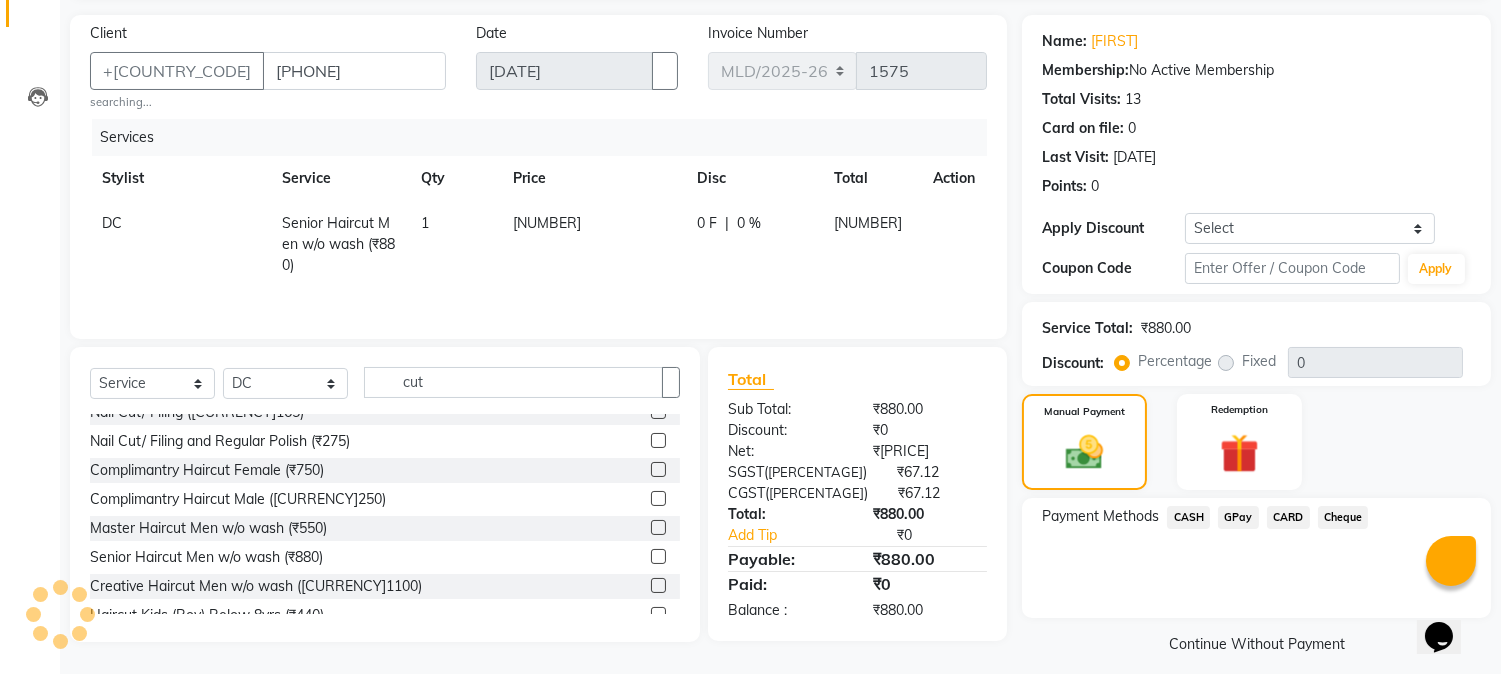 click on "GPay" at bounding box center (1188, 517) 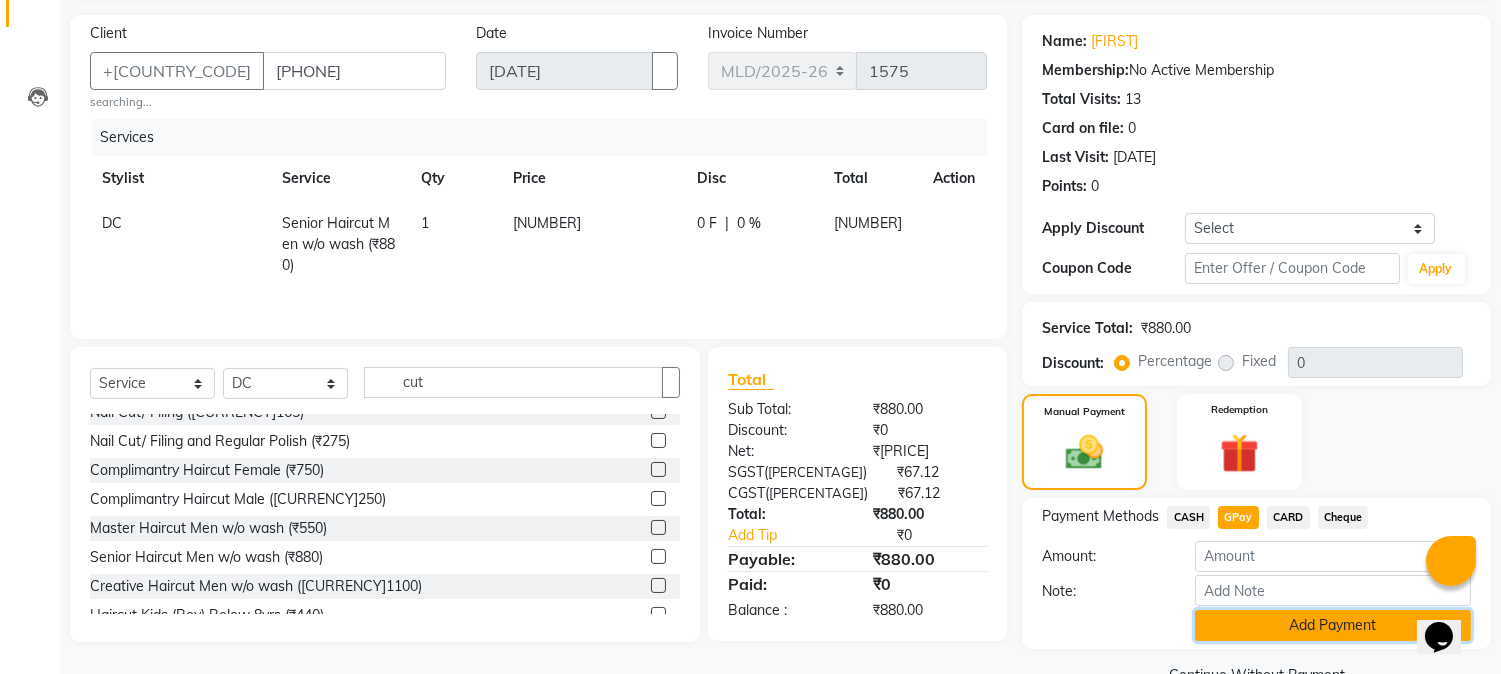 click on "Add Payment" at bounding box center [1333, 625] 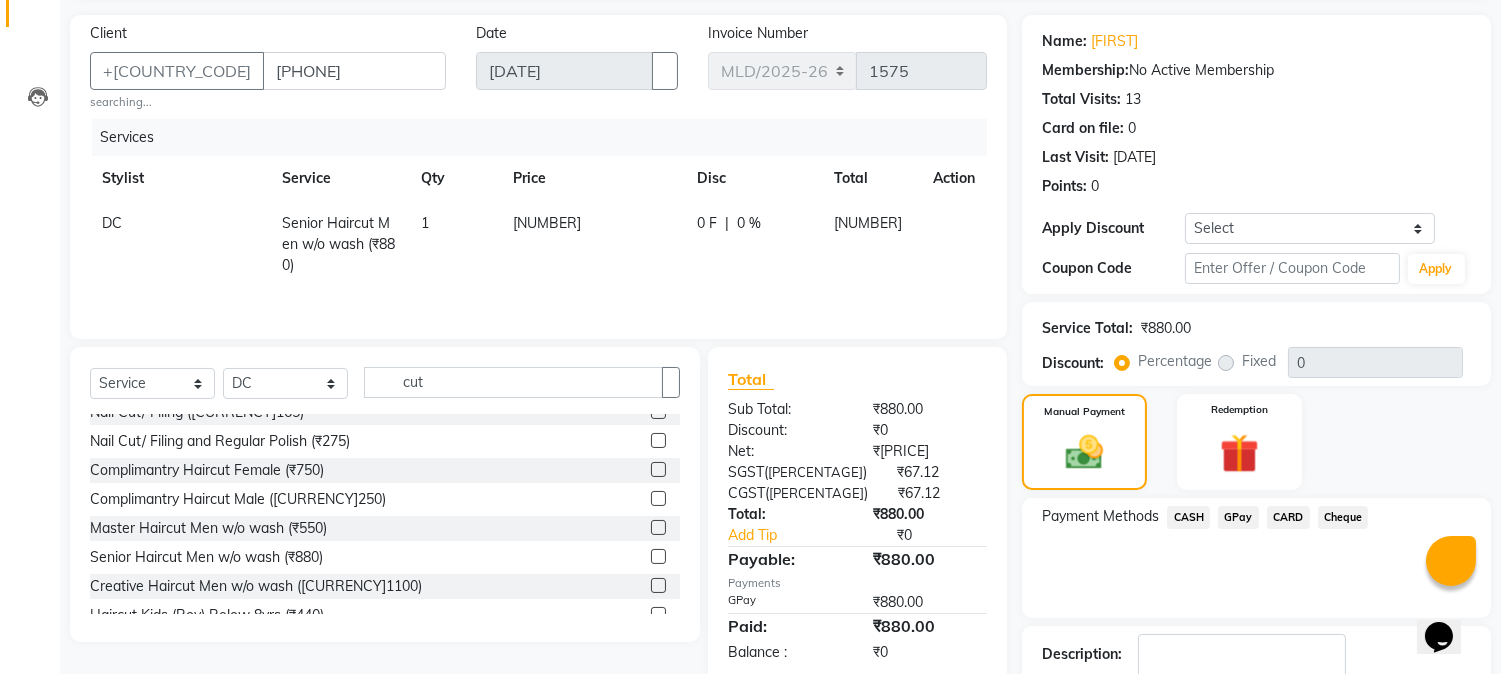 scroll, scrollTop: 265, scrollLeft: 0, axis: vertical 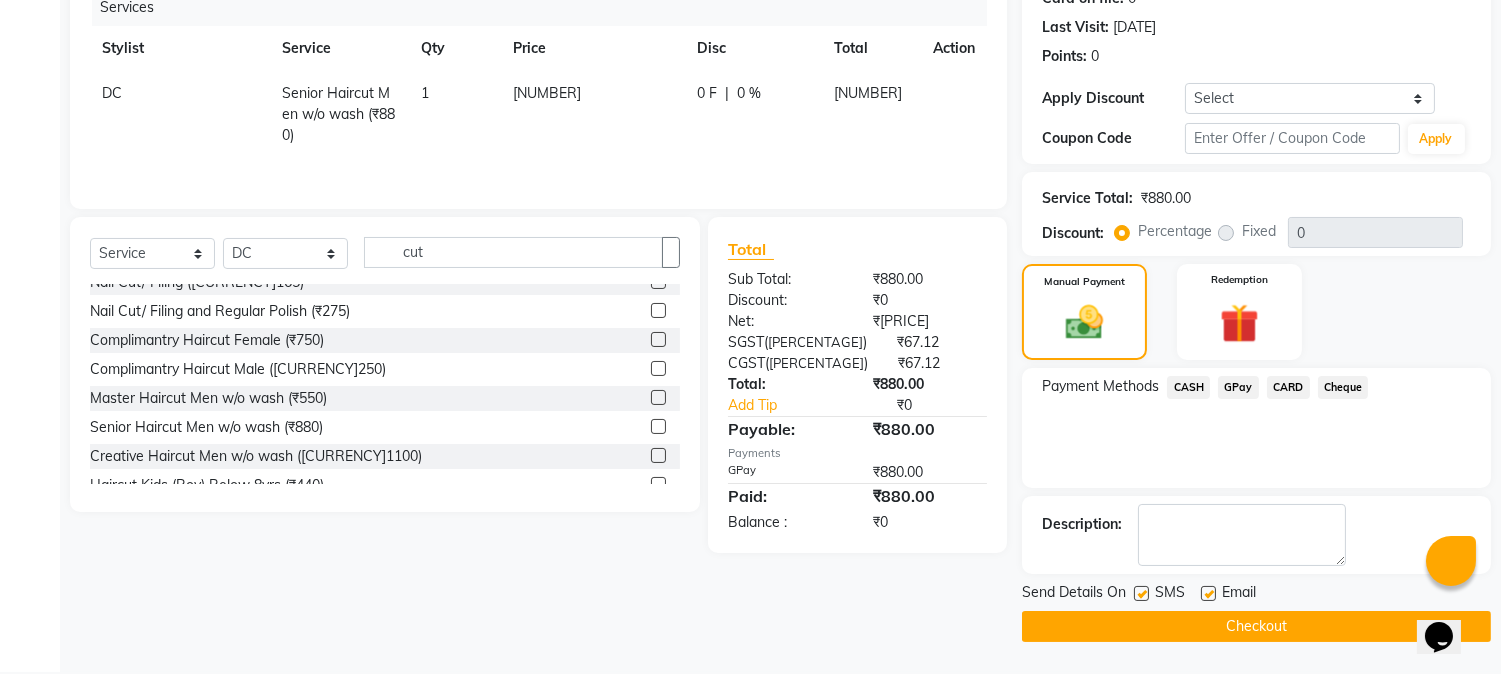 click at bounding box center (1141, 593) 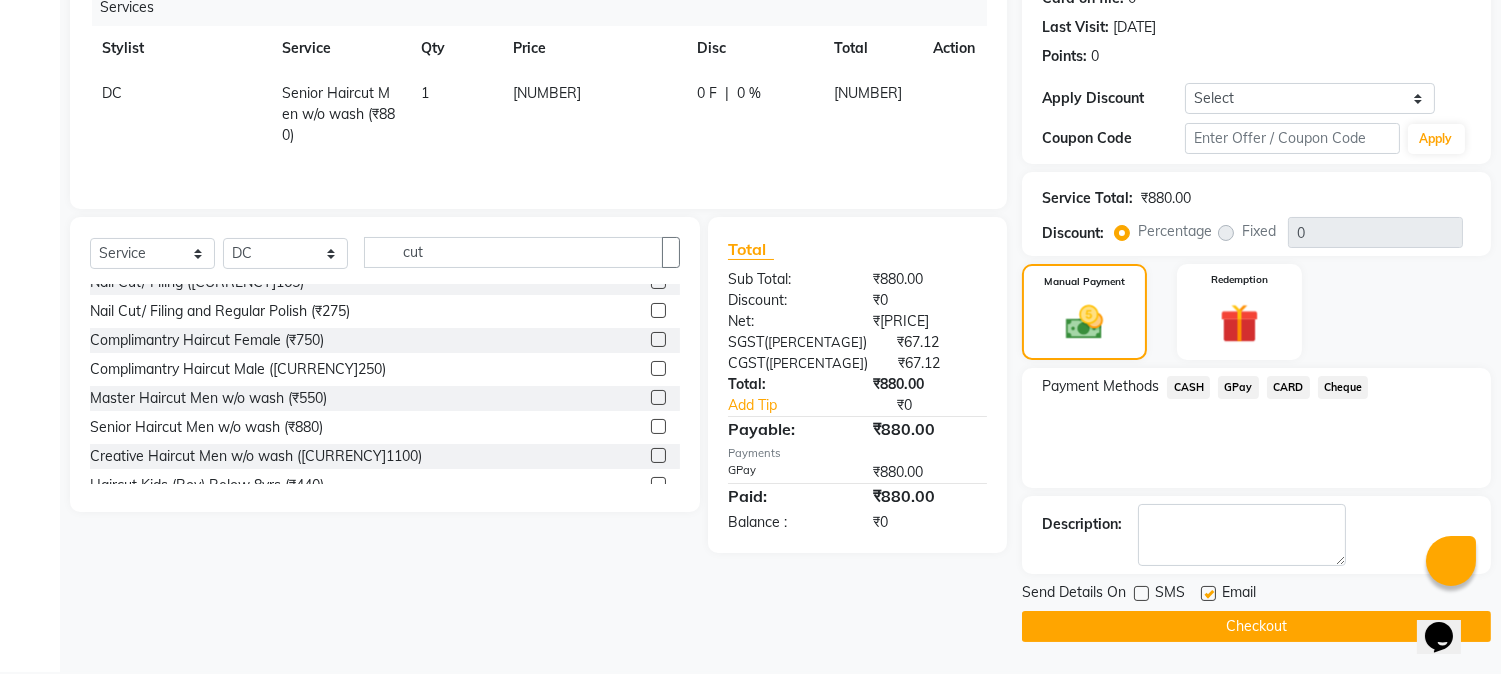 click on "SMS" at bounding box center (1167, 594) 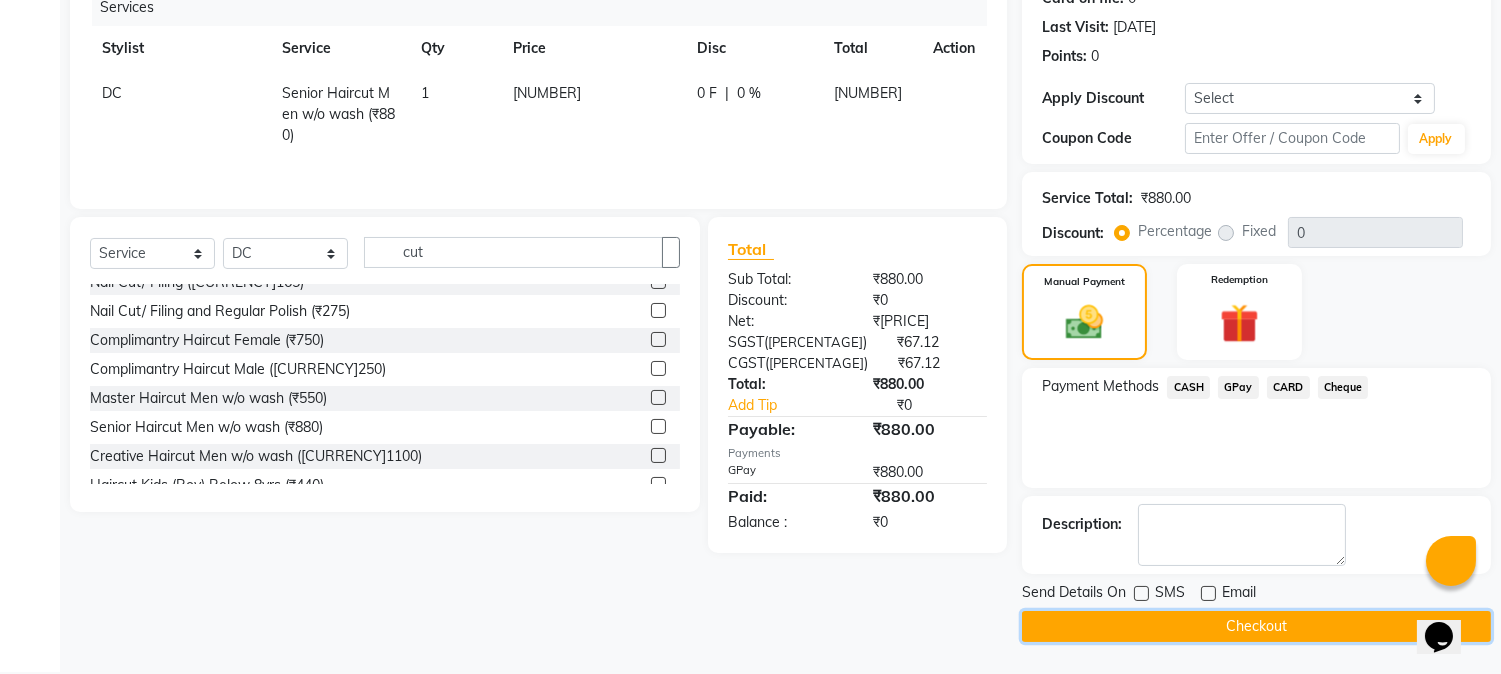 click on "Checkout" at bounding box center (1256, 626) 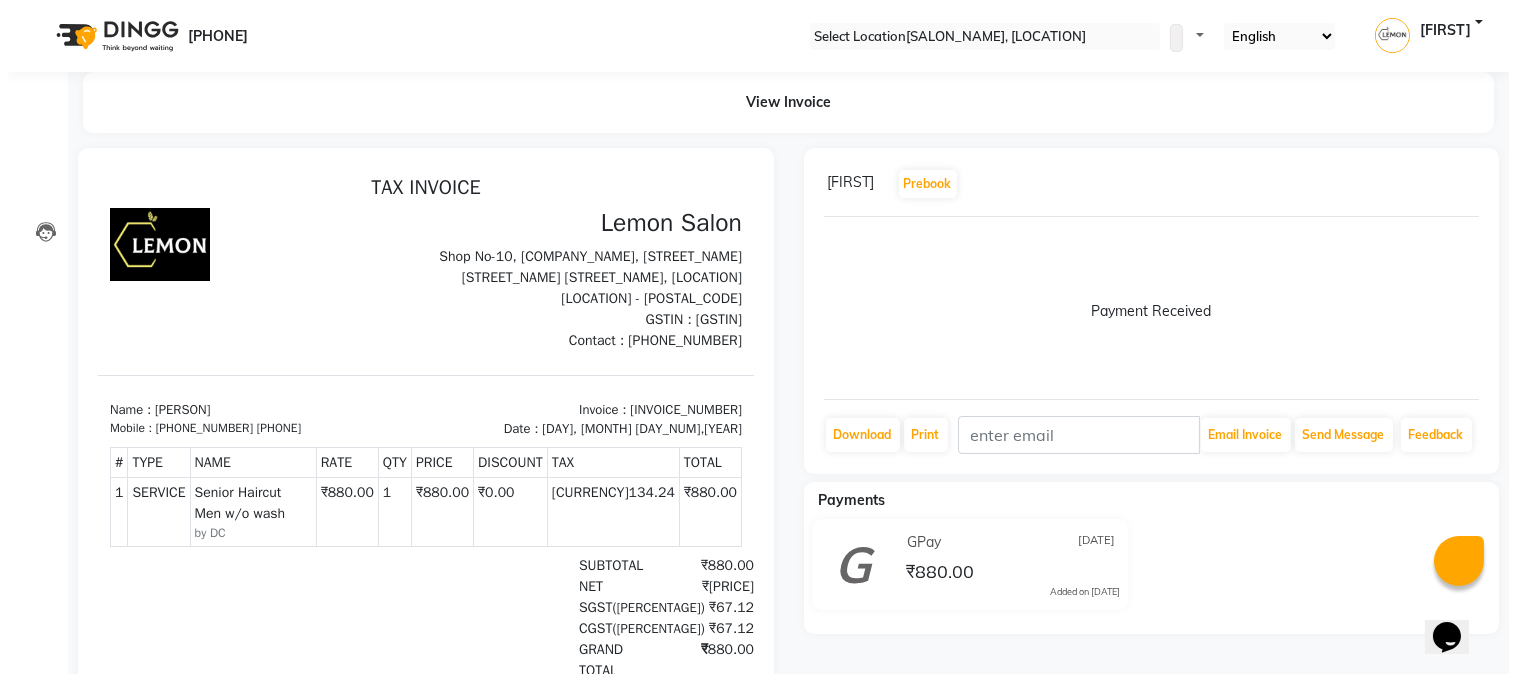 scroll, scrollTop: 0, scrollLeft: 0, axis: both 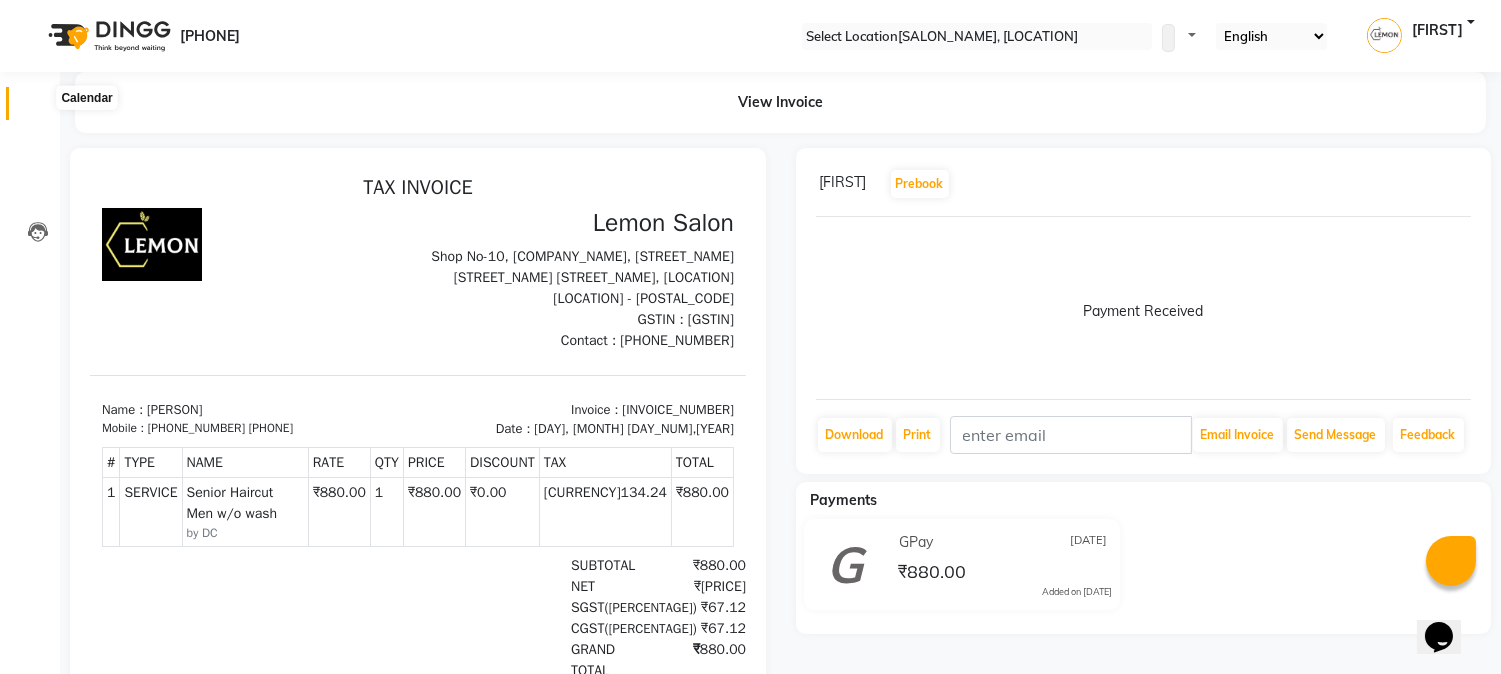 click at bounding box center [37, 108] 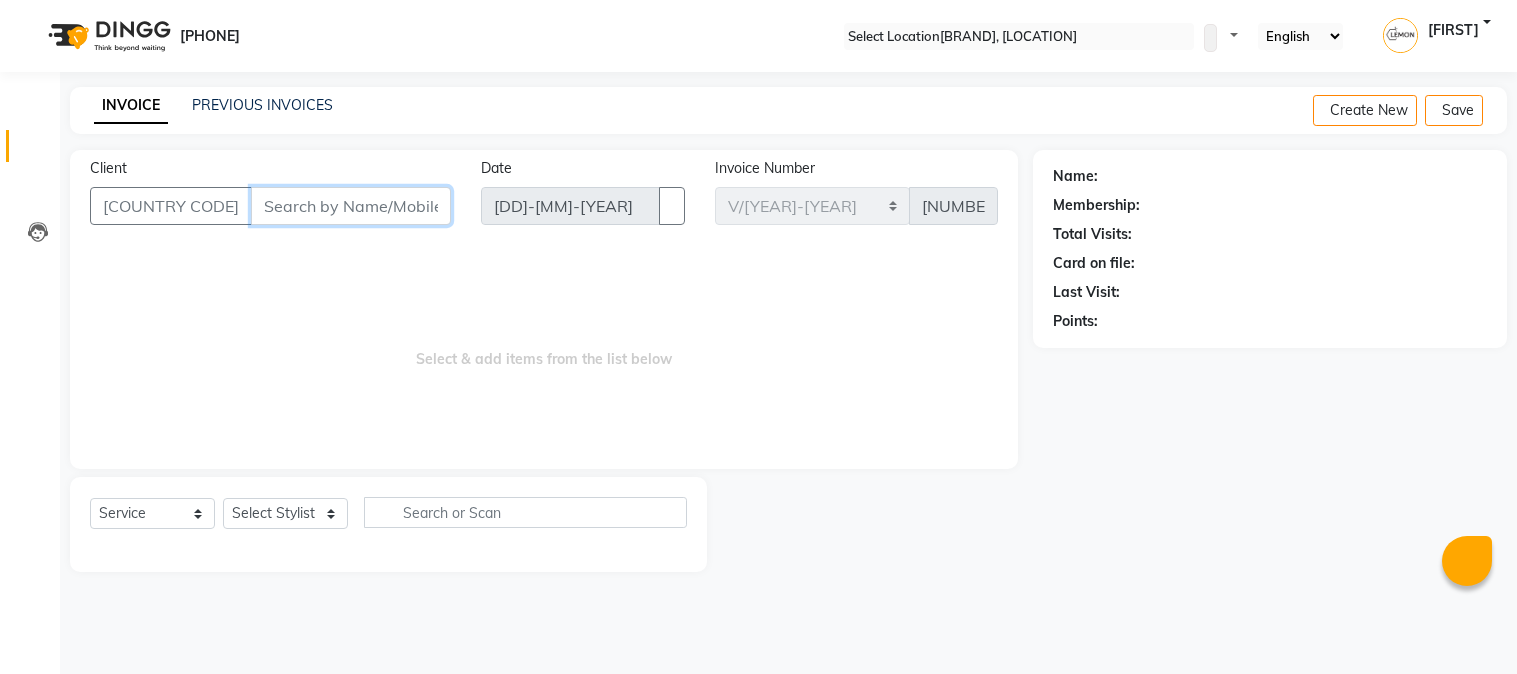 scroll, scrollTop: 0, scrollLeft: 0, axis: both 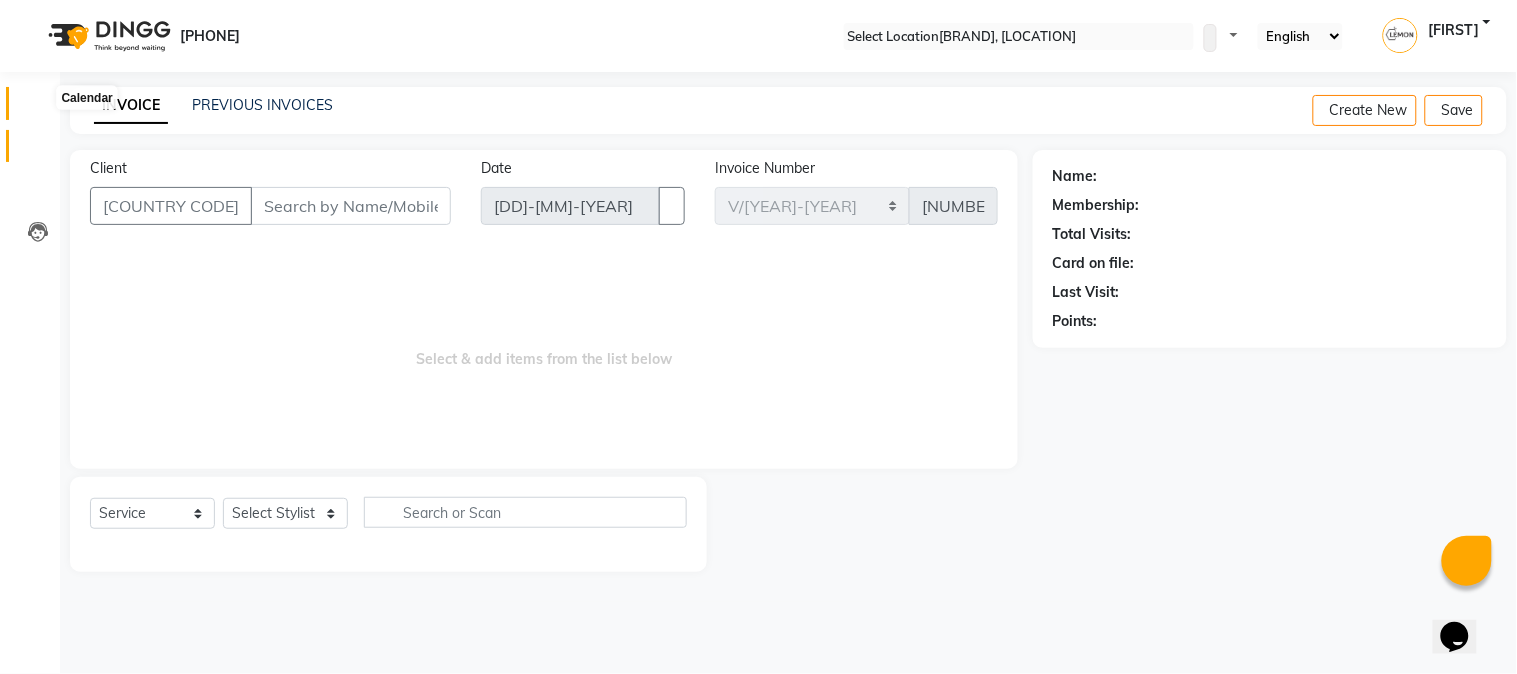 click at bounding box center (37, 108) 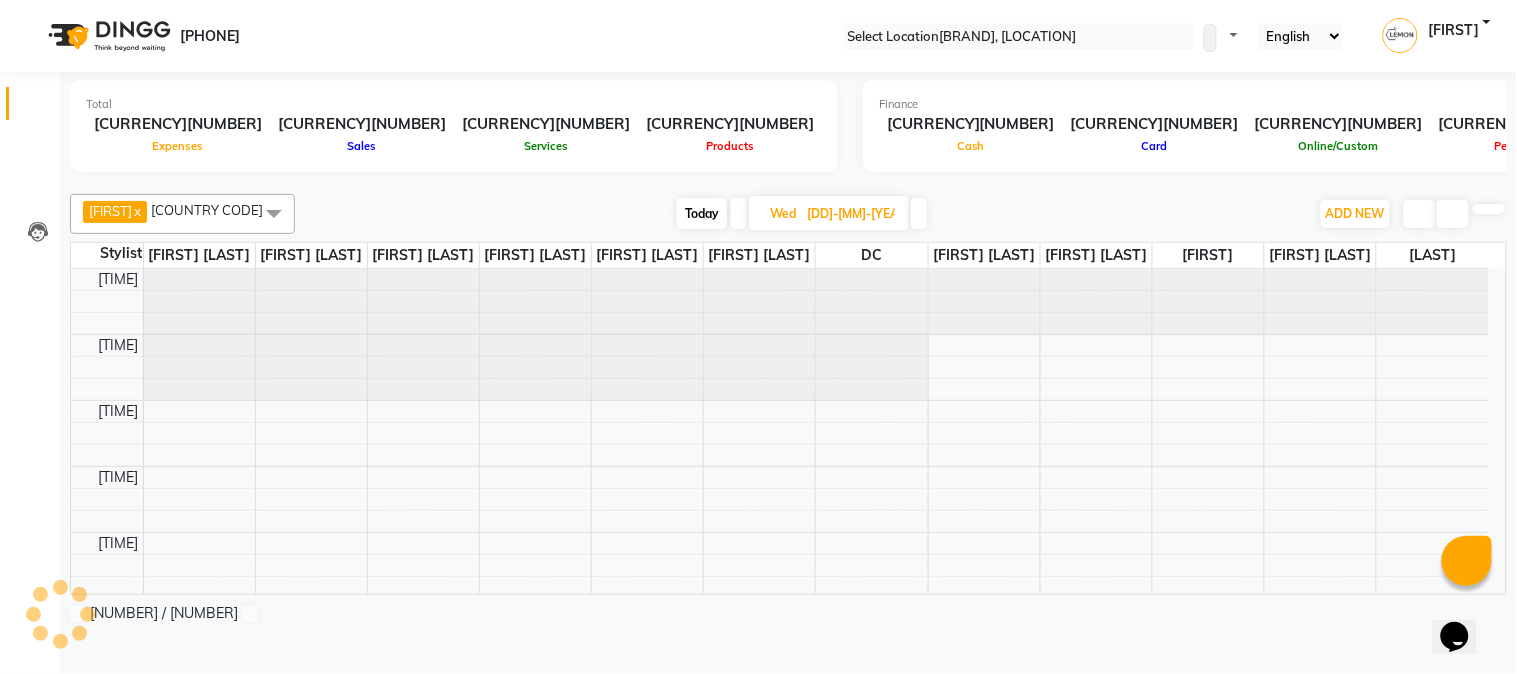 scroll, scrollTop: 0, scrollLeft: 0, axis: both 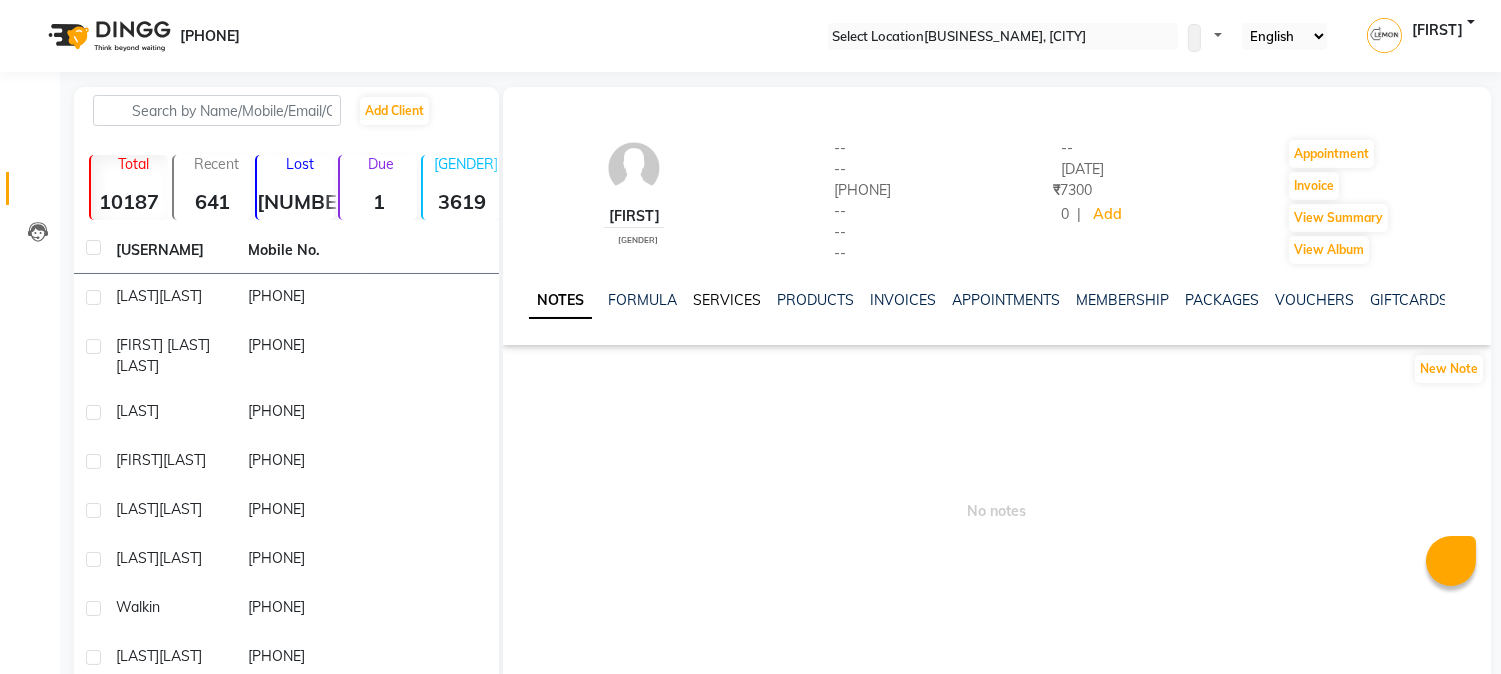 click on "SERVICES" at bounding box center (727, 300) 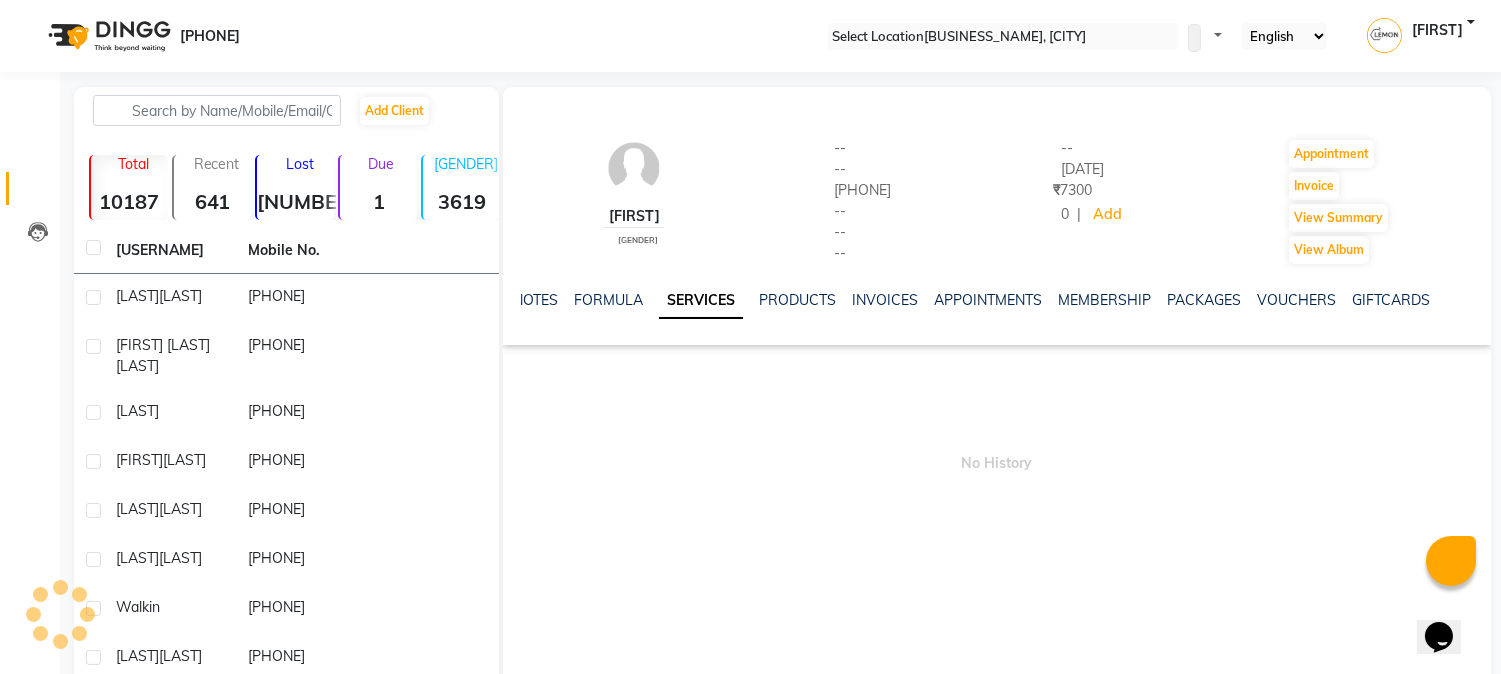 scroll, scrollTop: 0, scrollLeft: 0, axis: both 